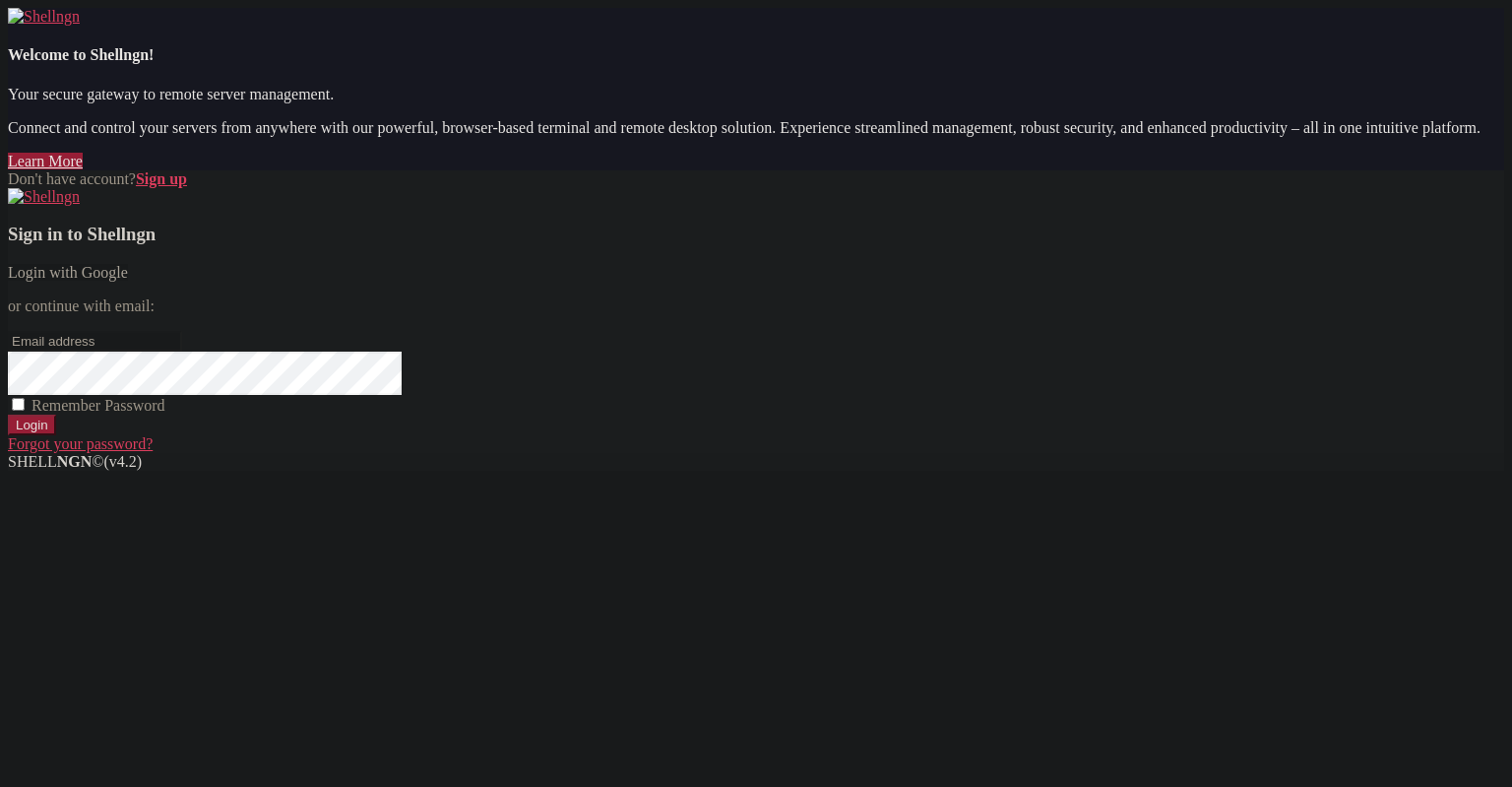 scroll, scrollTop: 0, scrollLeft: 0, axis: both 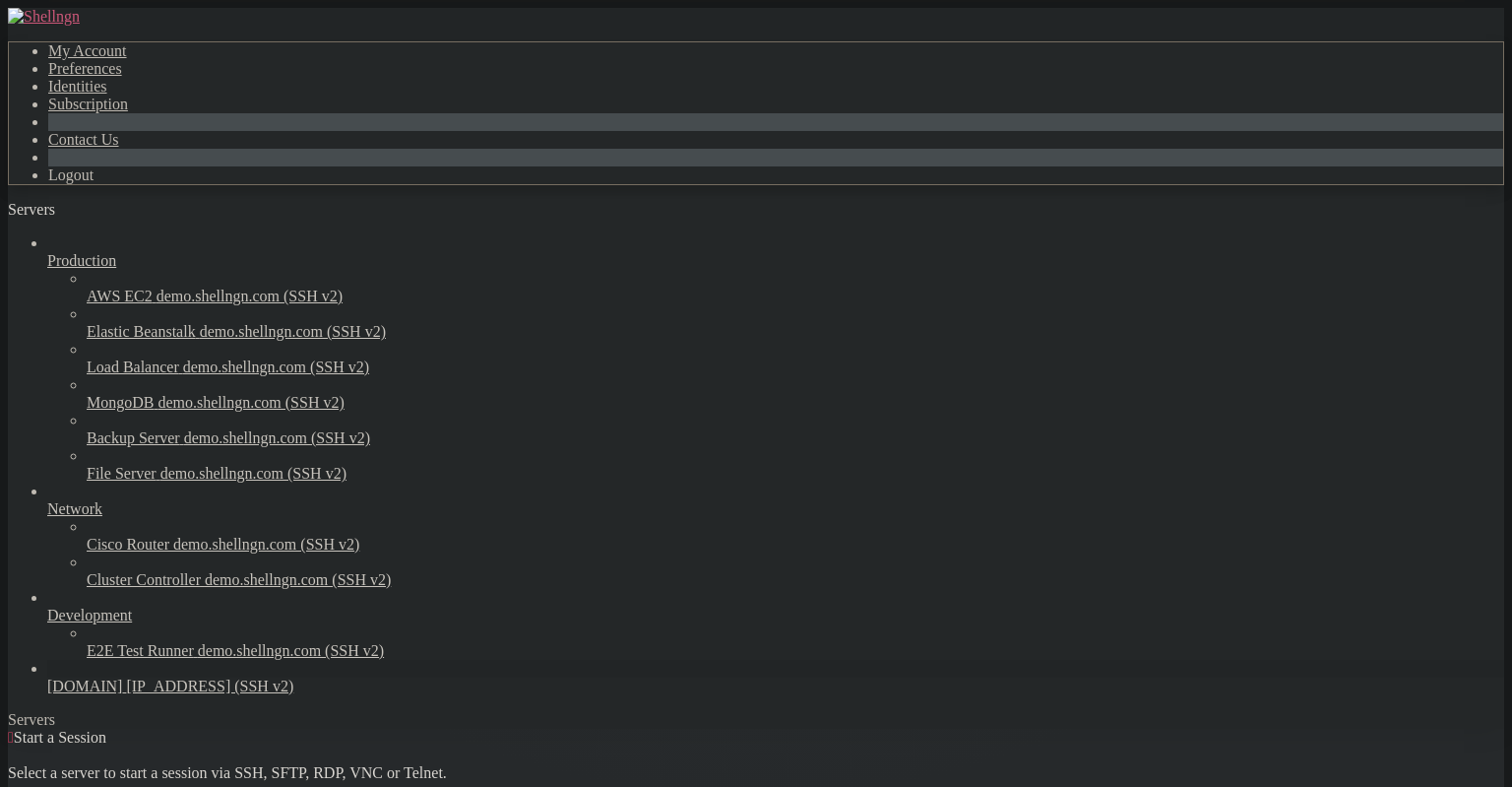 click on "[DOMAIN]" at bounding box center (85, 686) 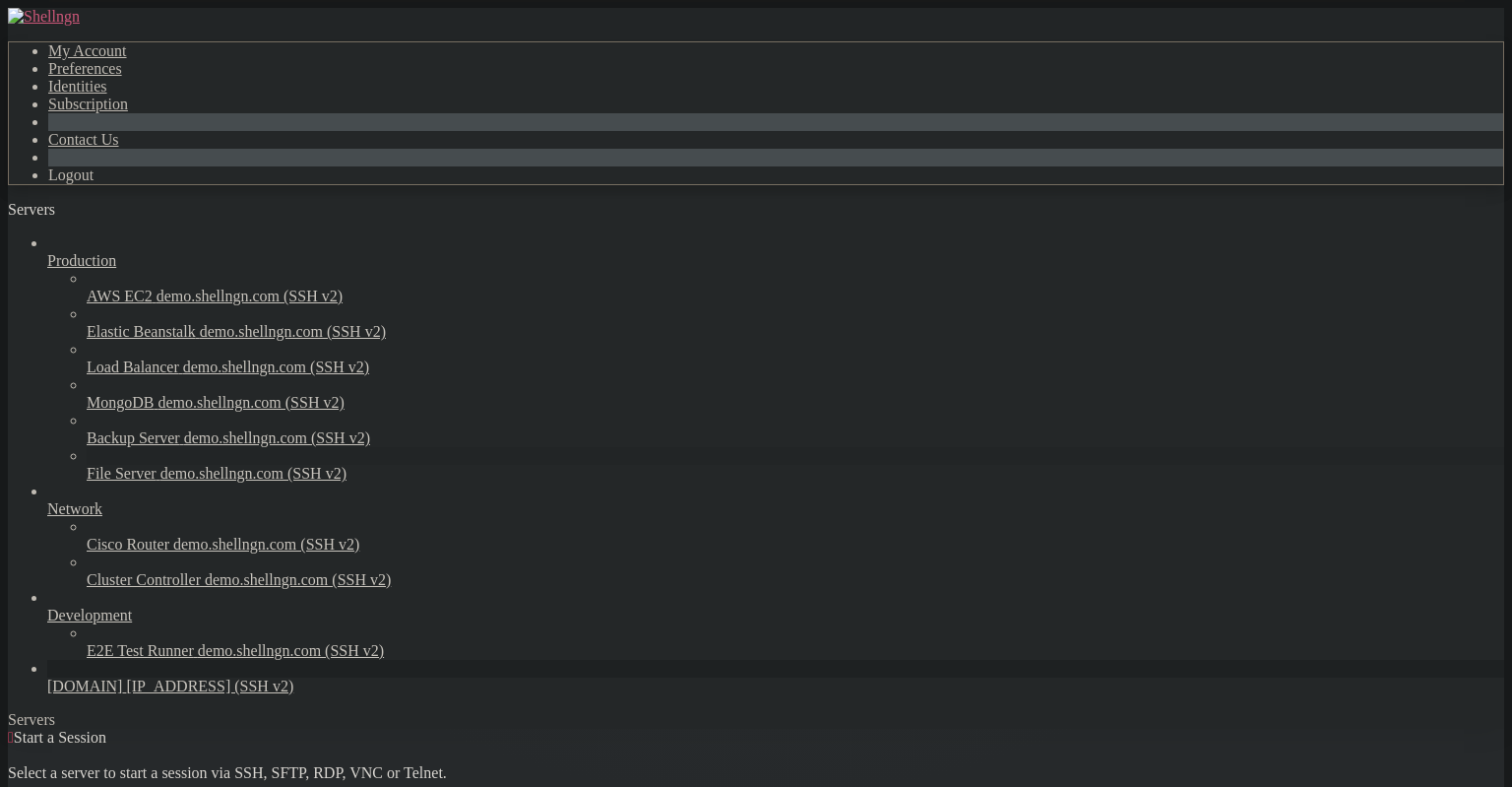scroll, scrollTop: 7, scrollLeft: 0, axis: vertical 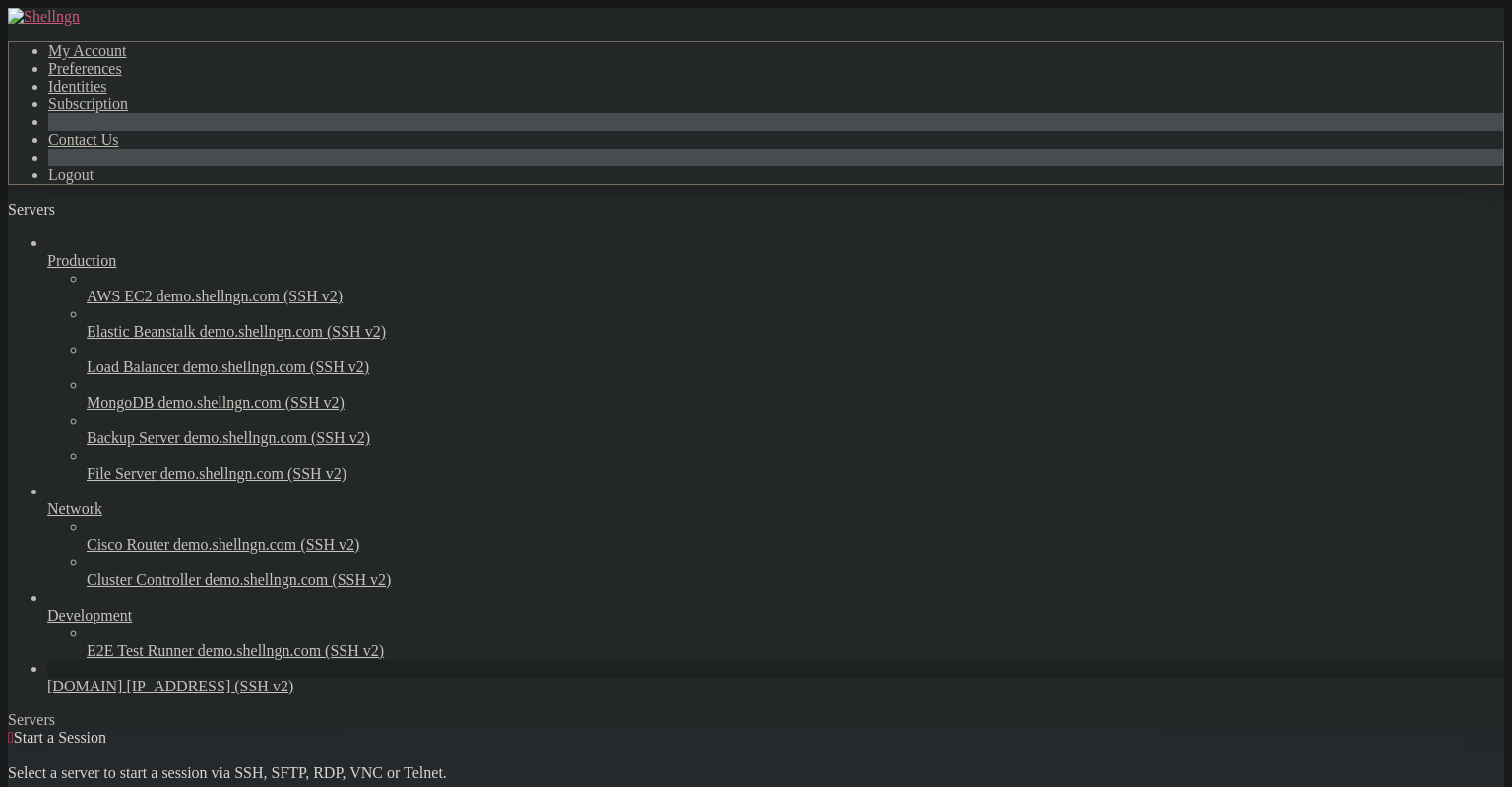 click on "Connect" at bounding box center [74, 879] 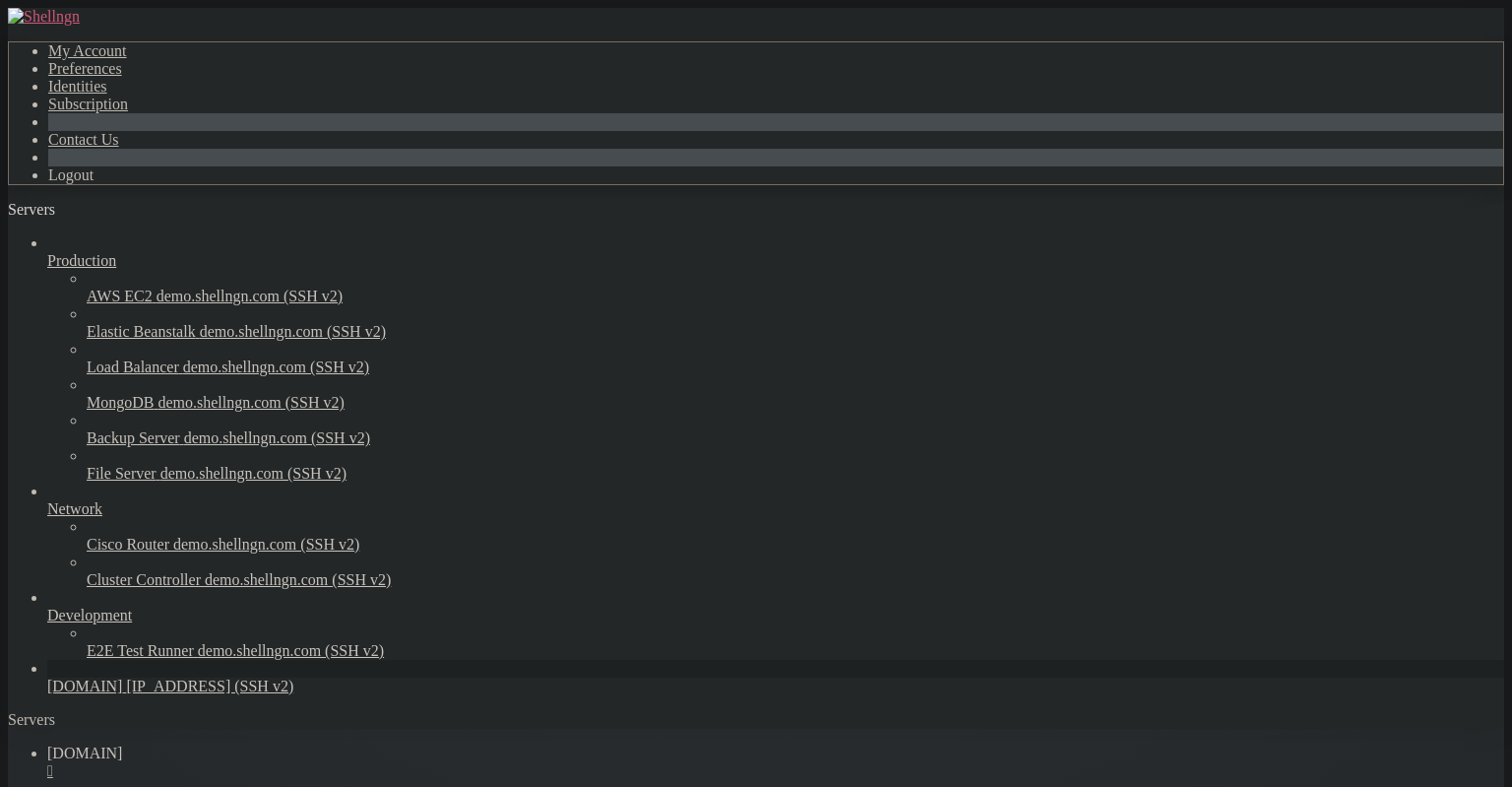 scroll, scrollTop: 0, scrollLeft: 0, axis: both 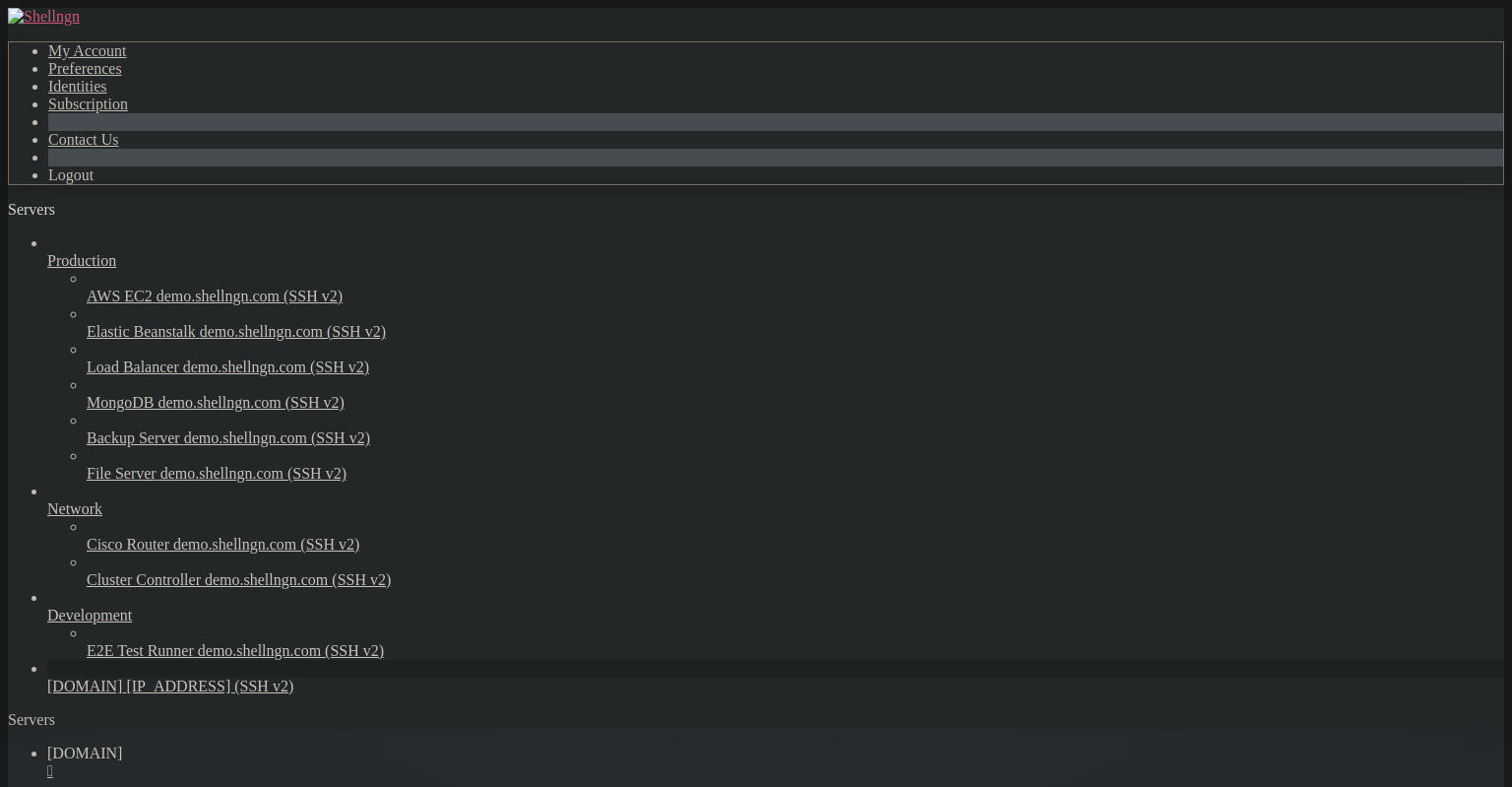 click on "just raised the bar for easy, resilient and secure K8s cluster deployment." 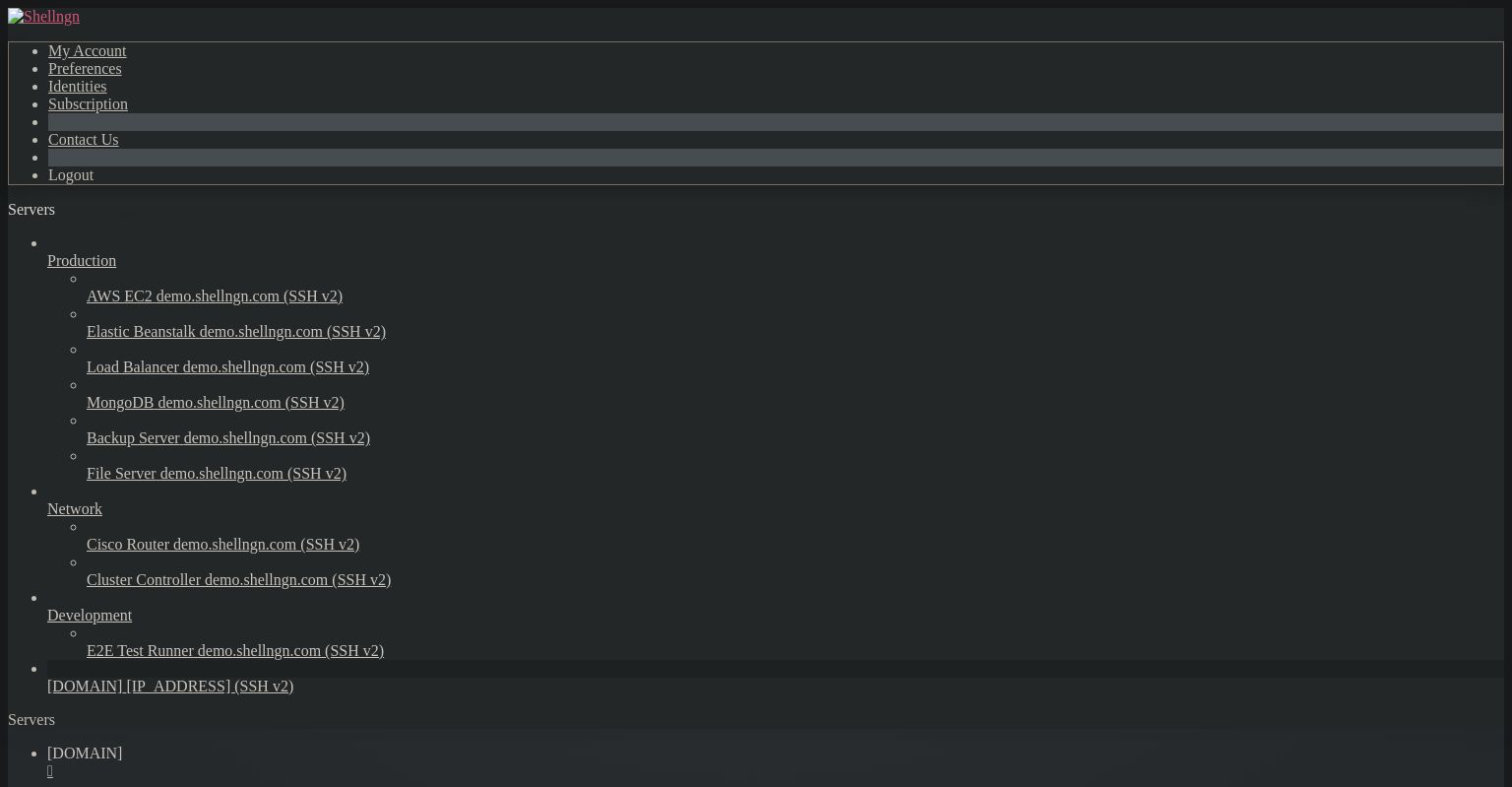 click at bounding box center (126, 215) 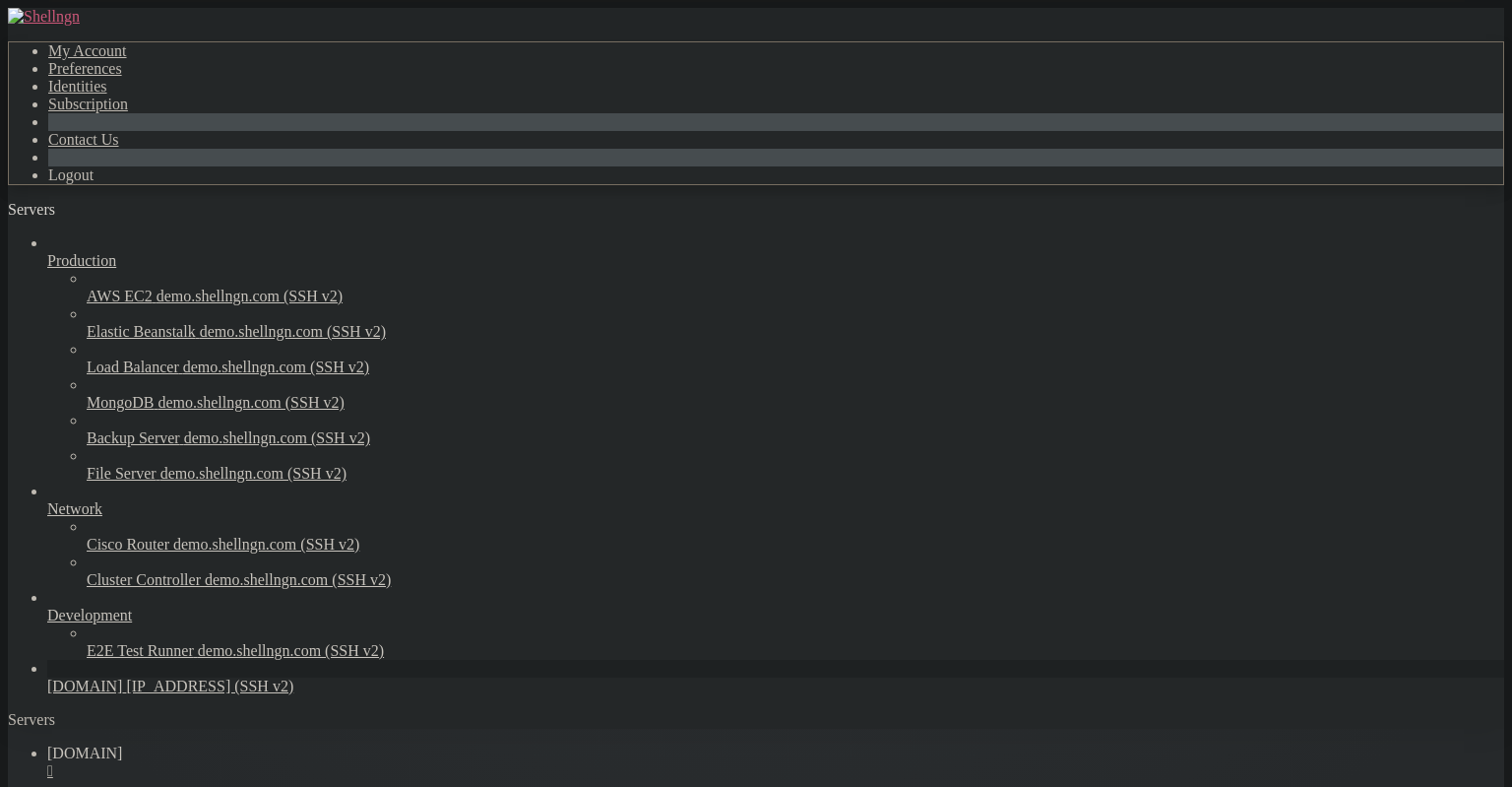 drag, startPoint x: 216, startPoint y: 1514, endPoint x: 231, endPoint y: 1509, distance: 15.811388 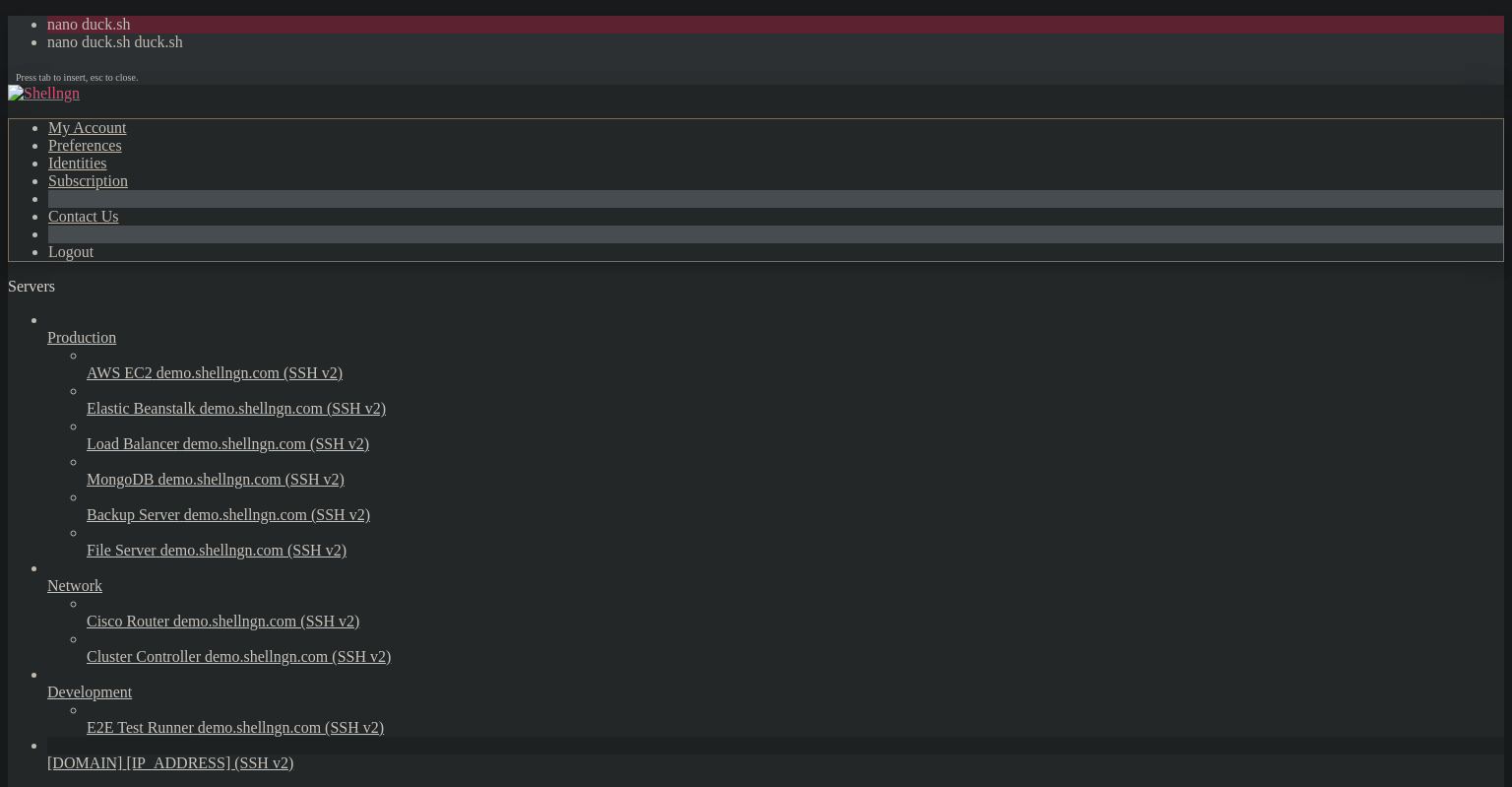 scroll, scrollTop: 477, scrollLeft: 0, axis: vertical 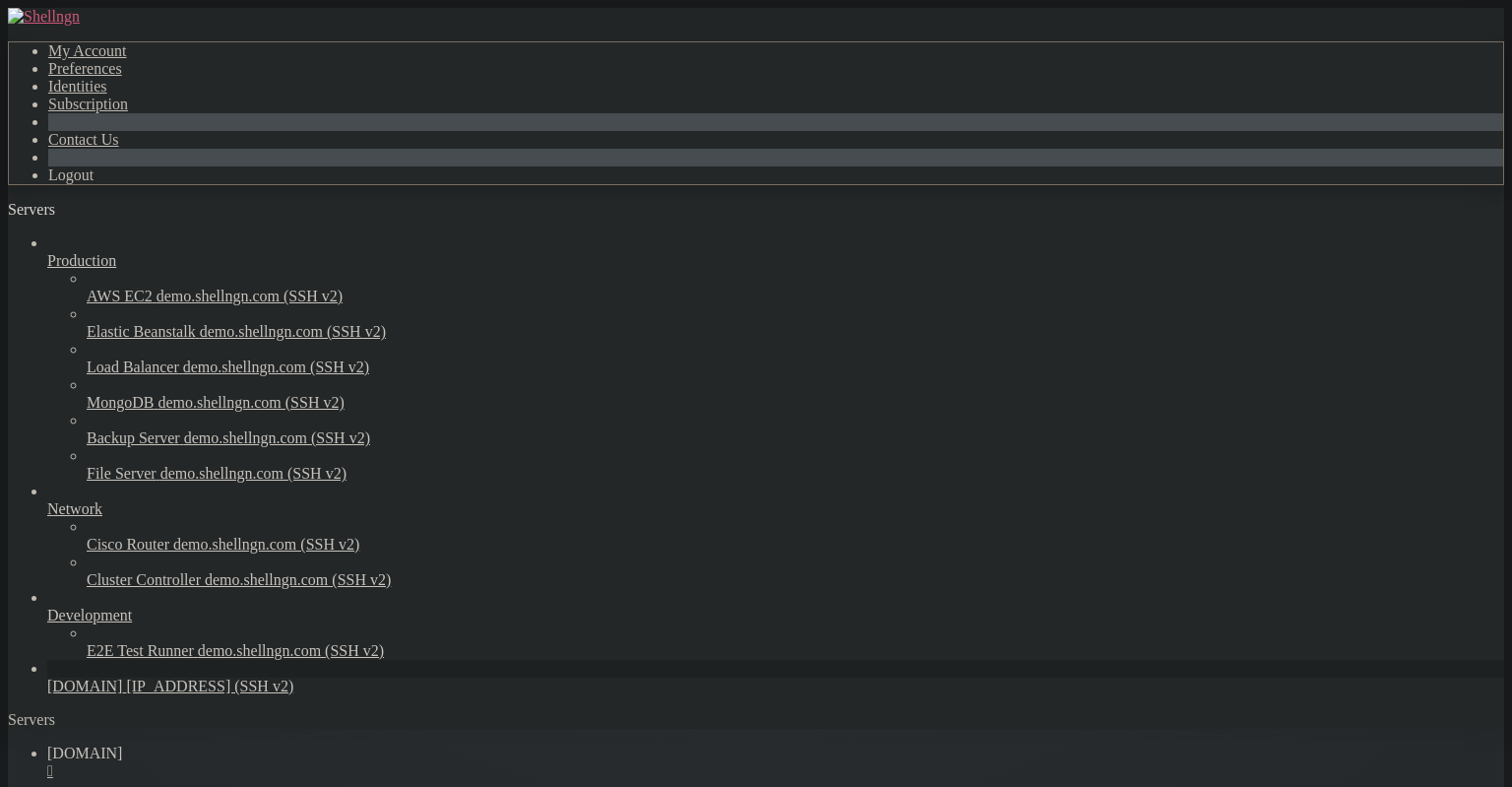 drag, startPoint x: 264, startPoint y: 1710, endPoint x: 18, endPoint y: 1697, distance: 246.34326 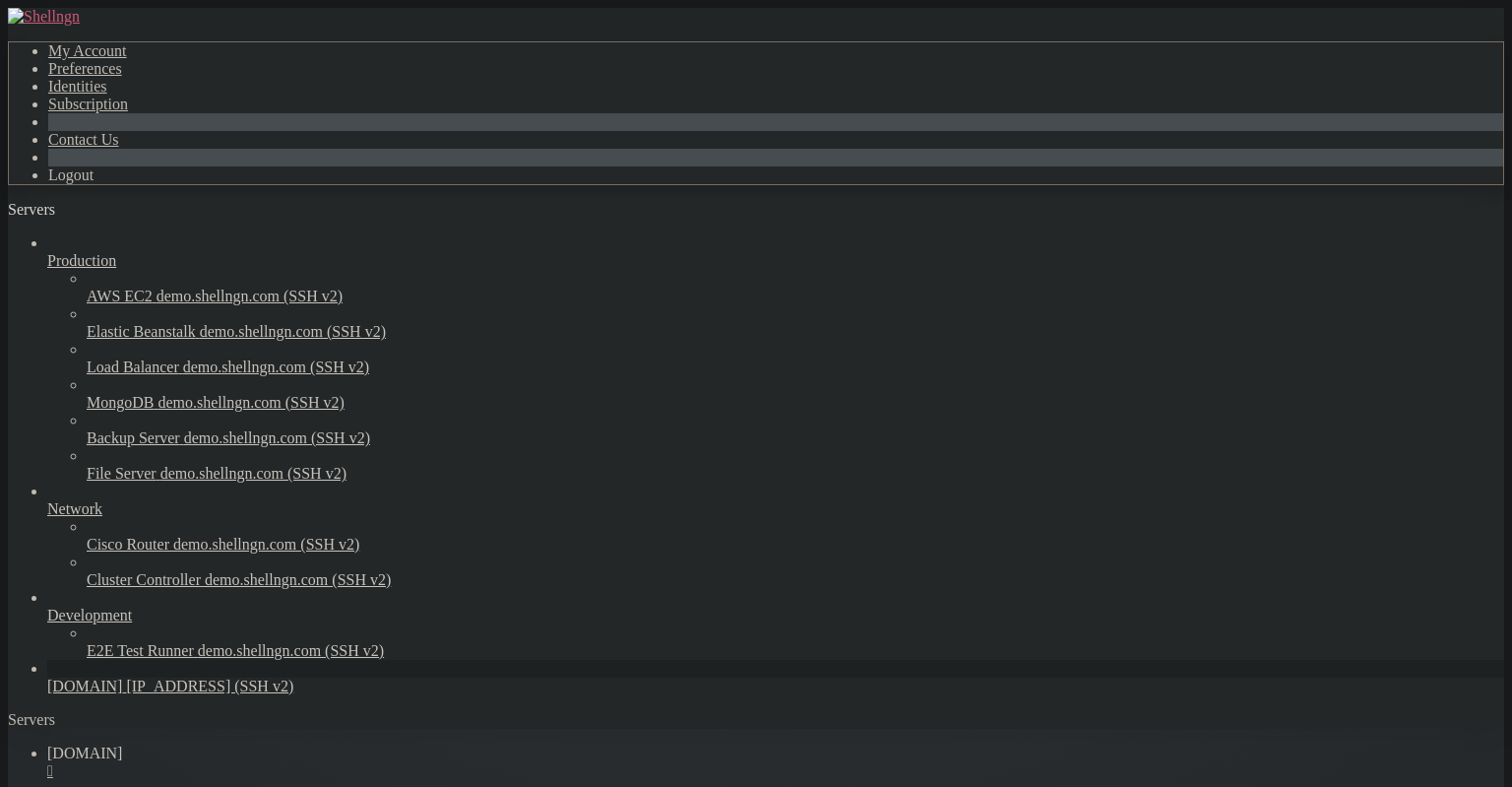 scroll, scrollTop: 1530, scrollLeft: 0, axis: vertical 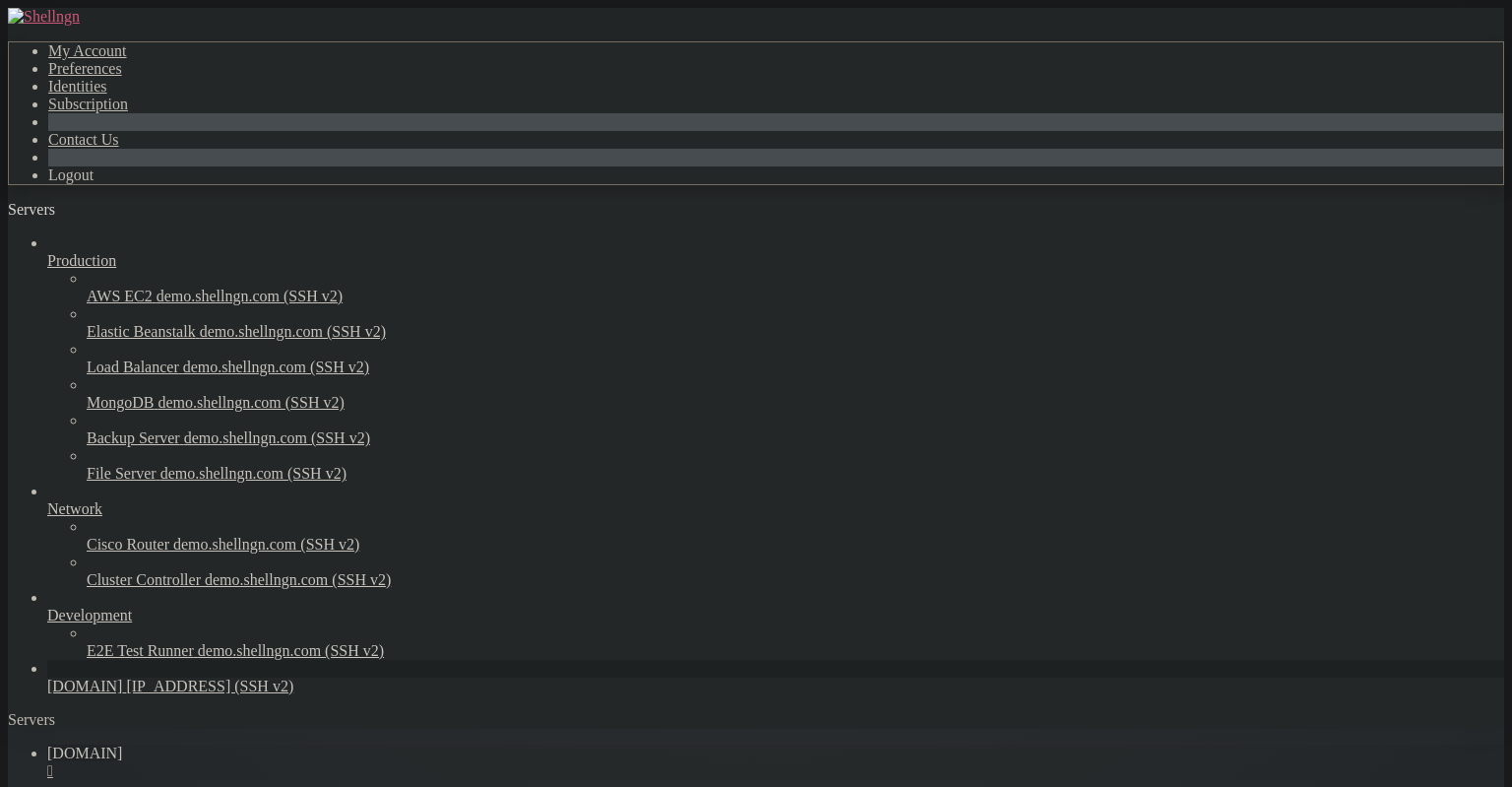 click on "" at bounding box center (776, 771) 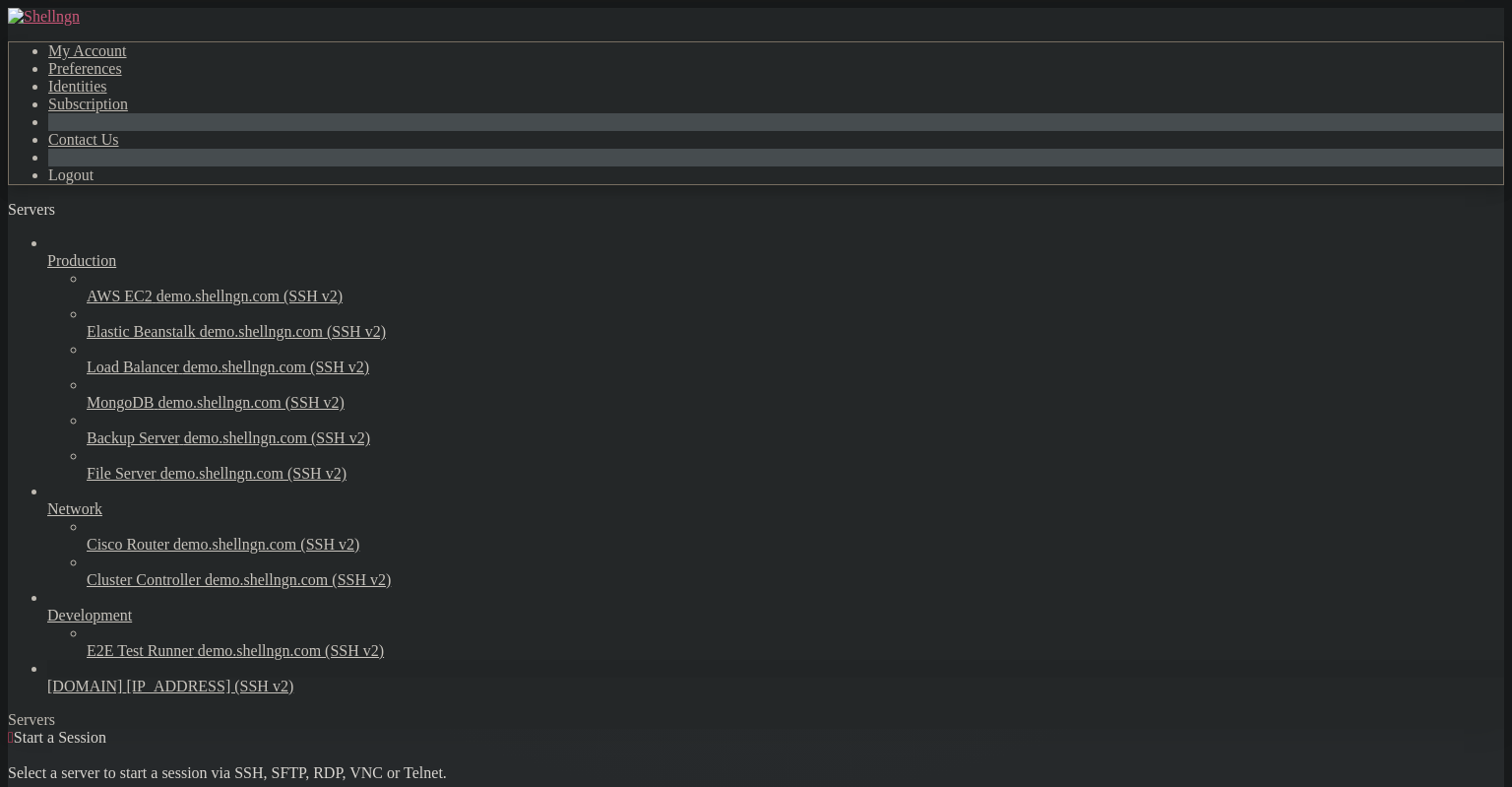 click on "[IP_ADDRESS] (SSH v2)" at bounding box center (210, 686) 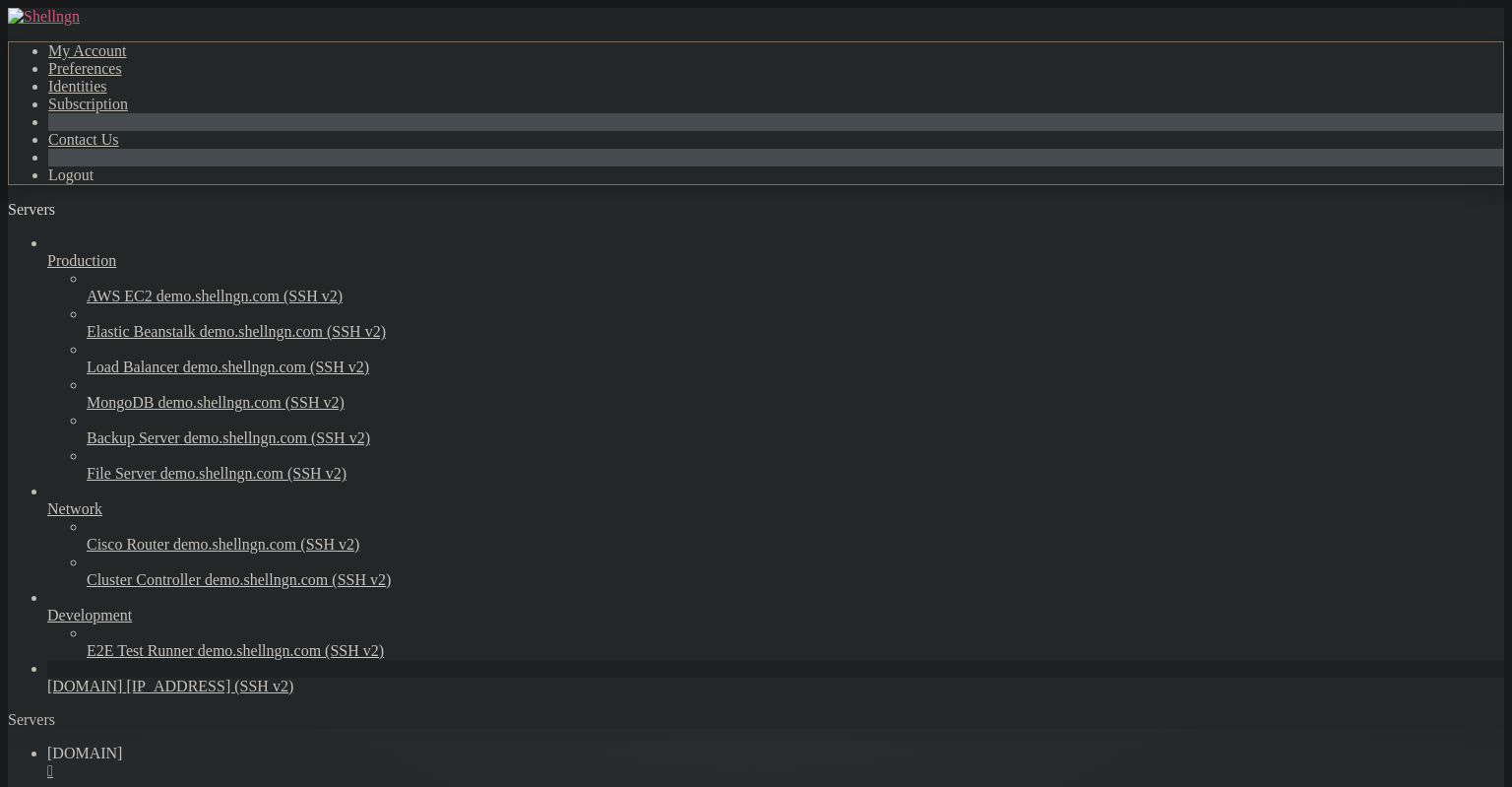 scroll, scrollTop: 0, scrollLeft: 0, axis: both 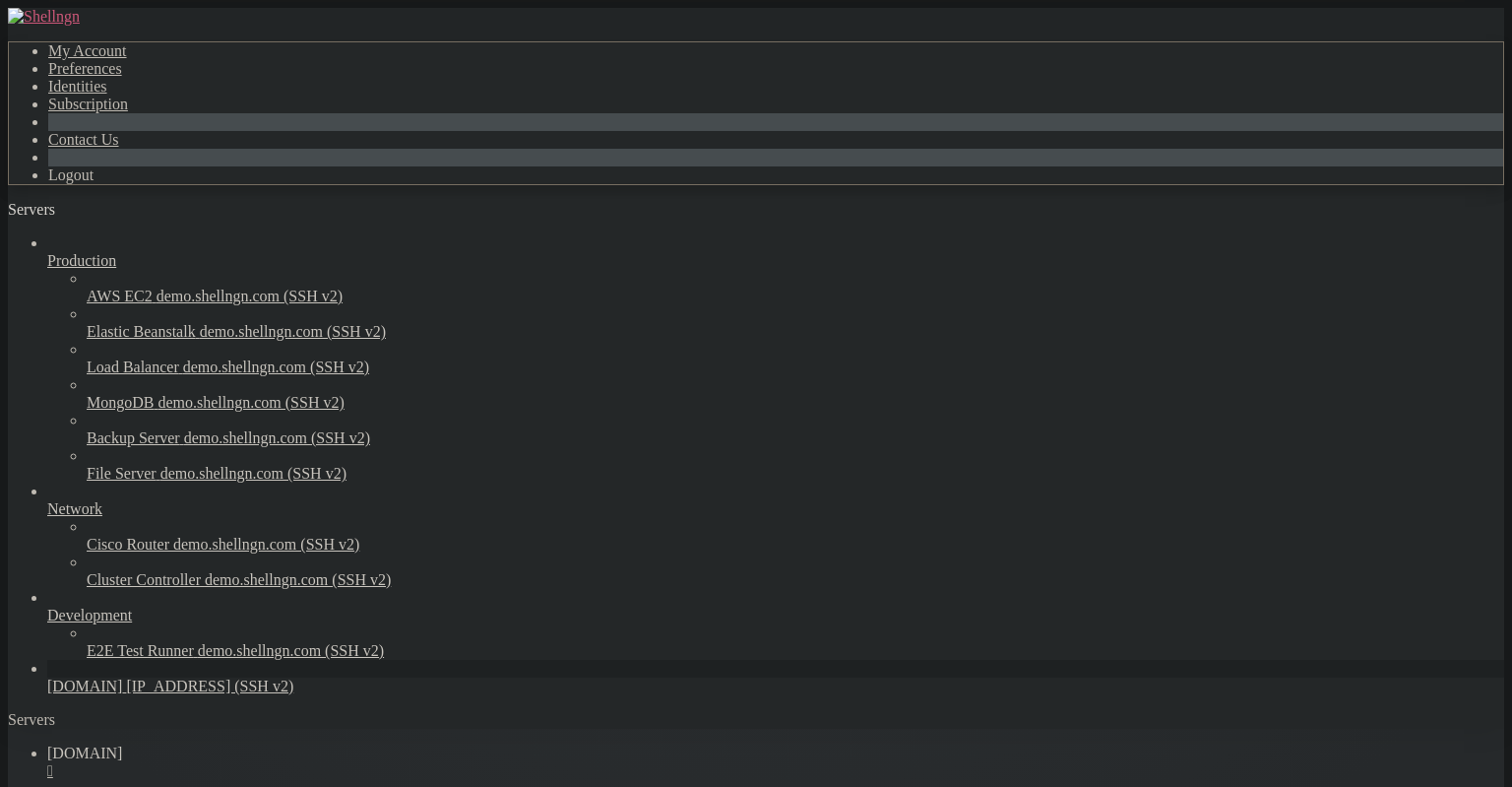 drag, startPoint x: 309, startPoint y: 1428, endPoint x: 294, endPoint y: 1423, distance: 15.811388 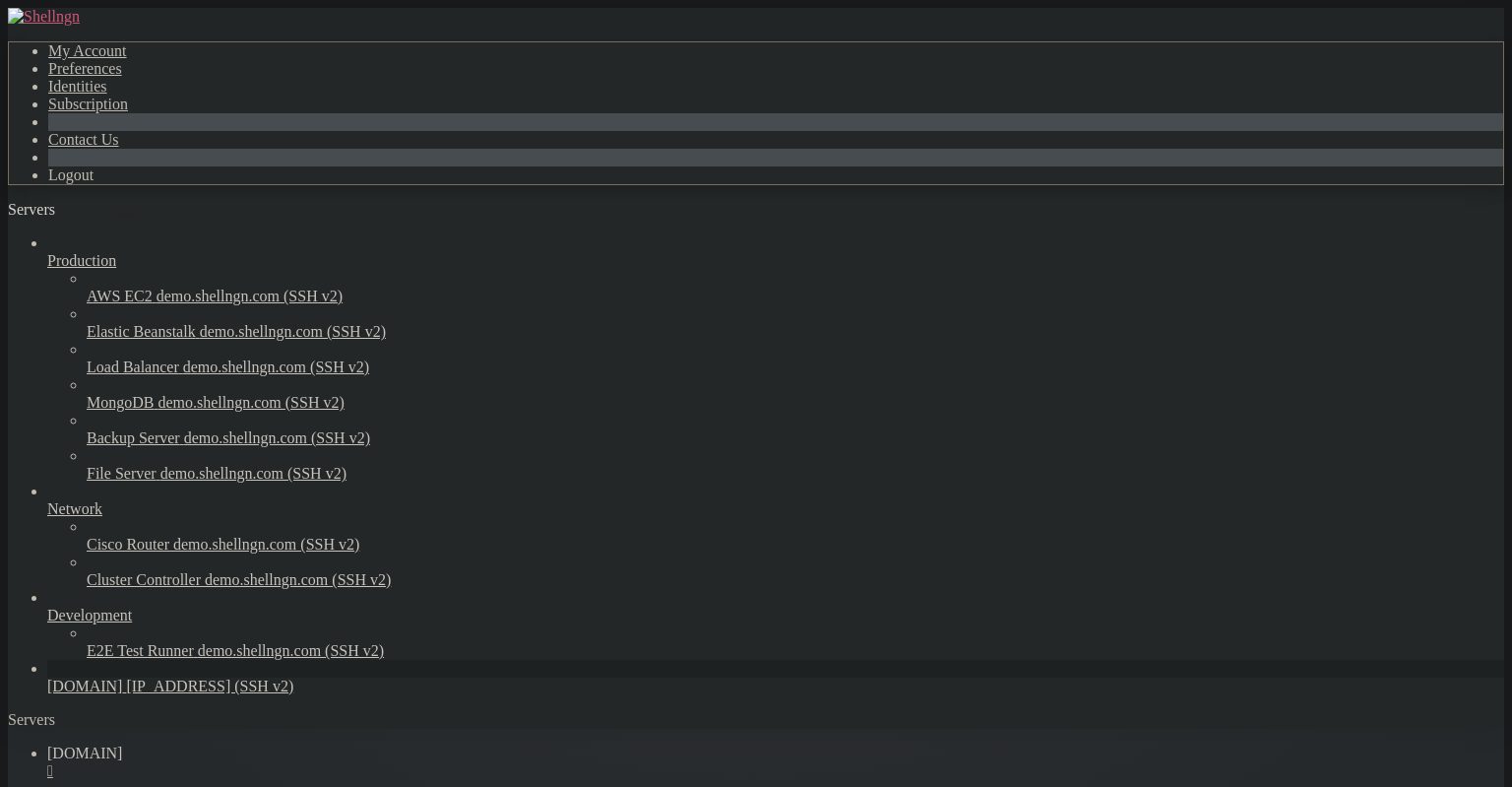 click at bounding box center [126, 215] 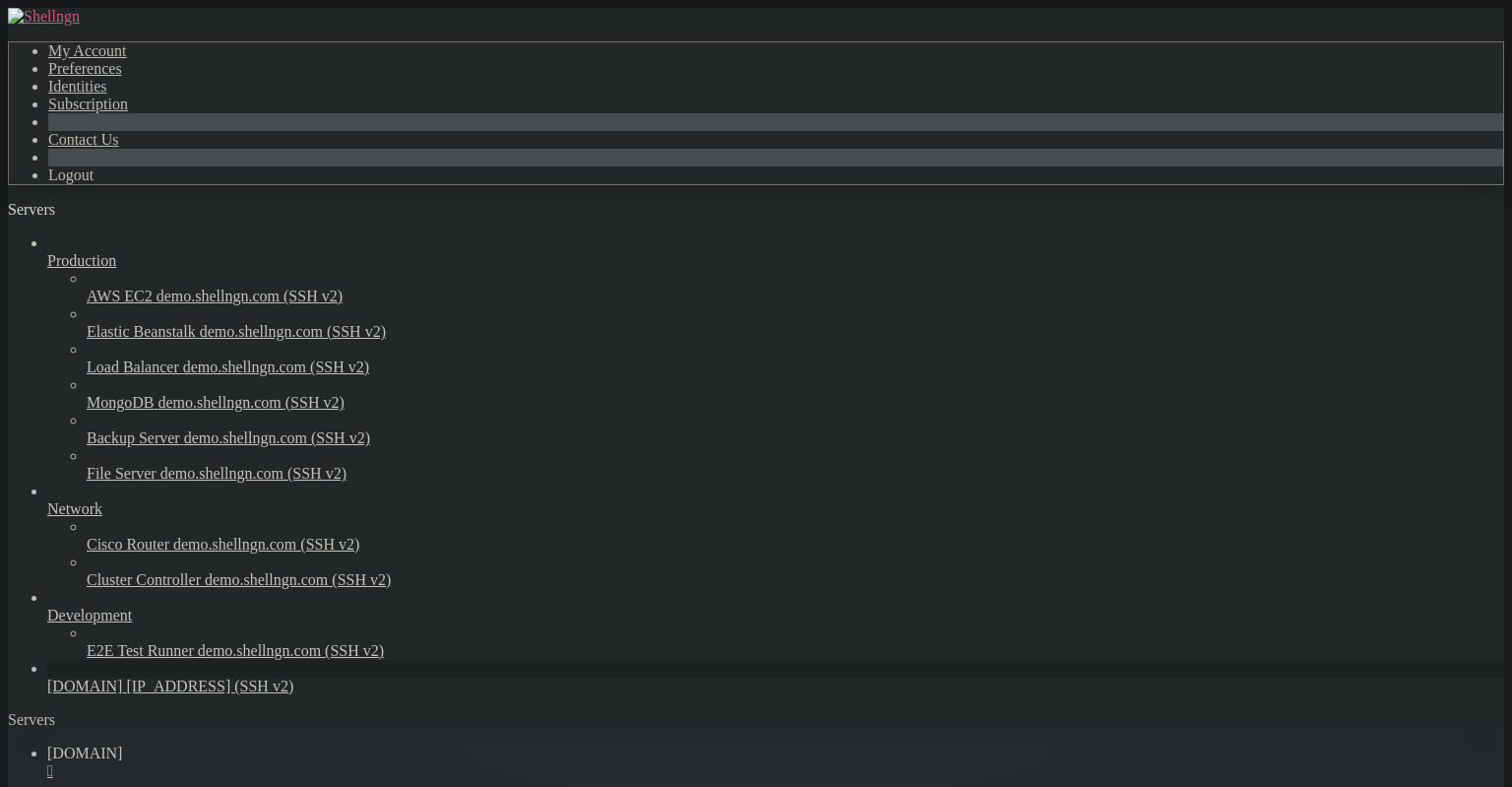 click on "[sudo] password for [USERNAME]:" 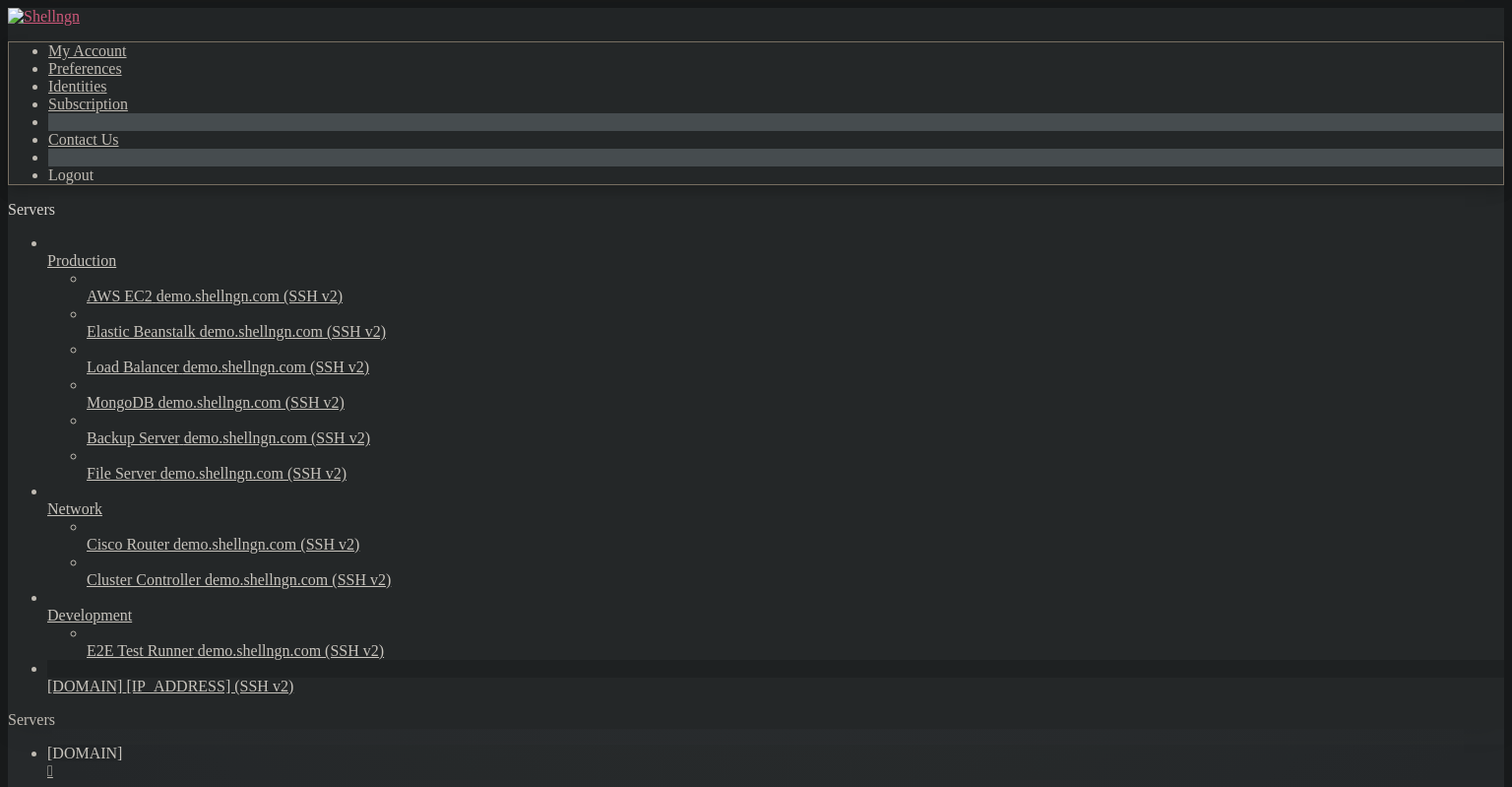 click on "" at bounding box center (776, 771) 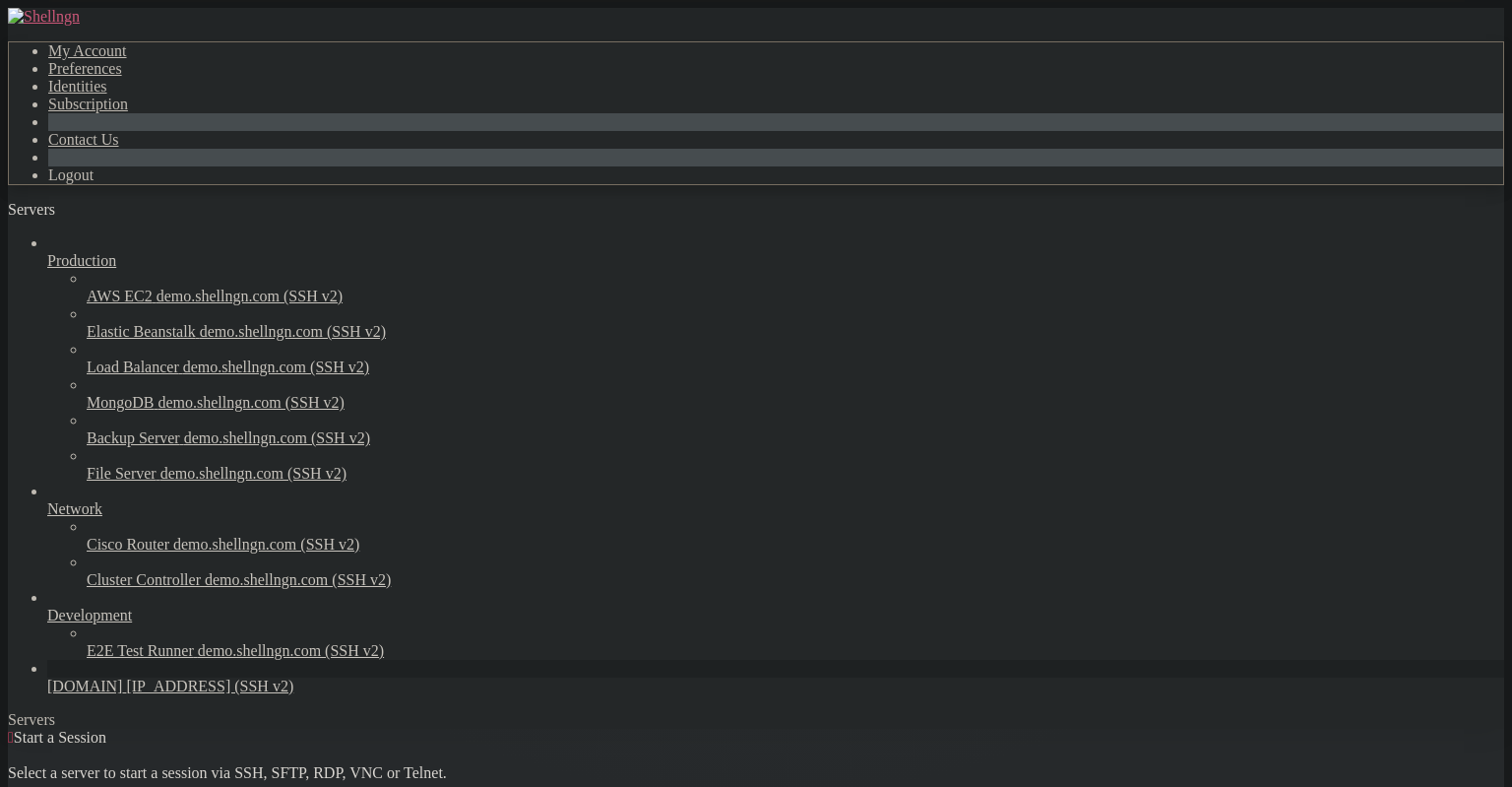 click on "Servers" at bounding box center (756, 720) 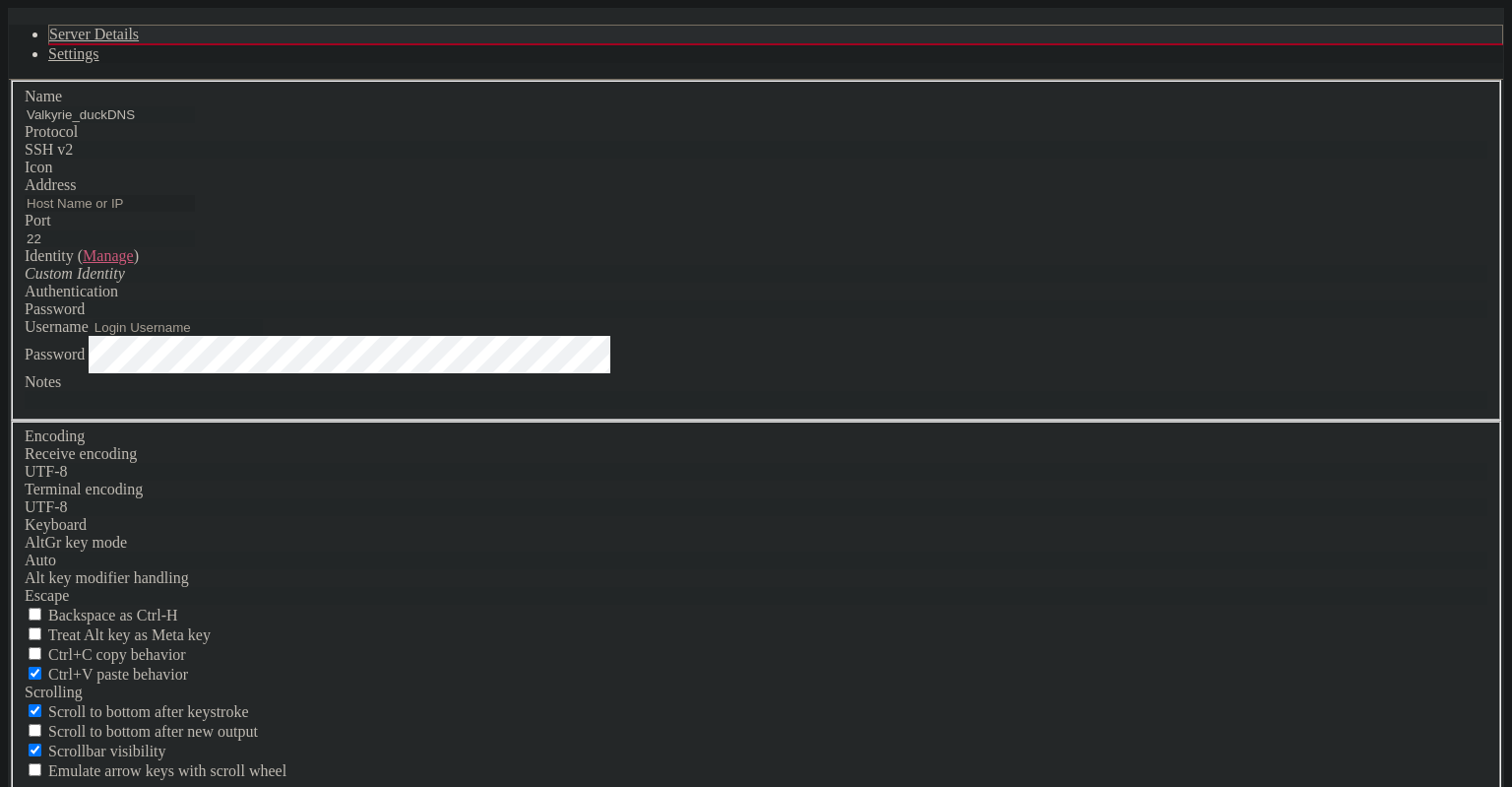 type on "Valkyrie_duckDNS" 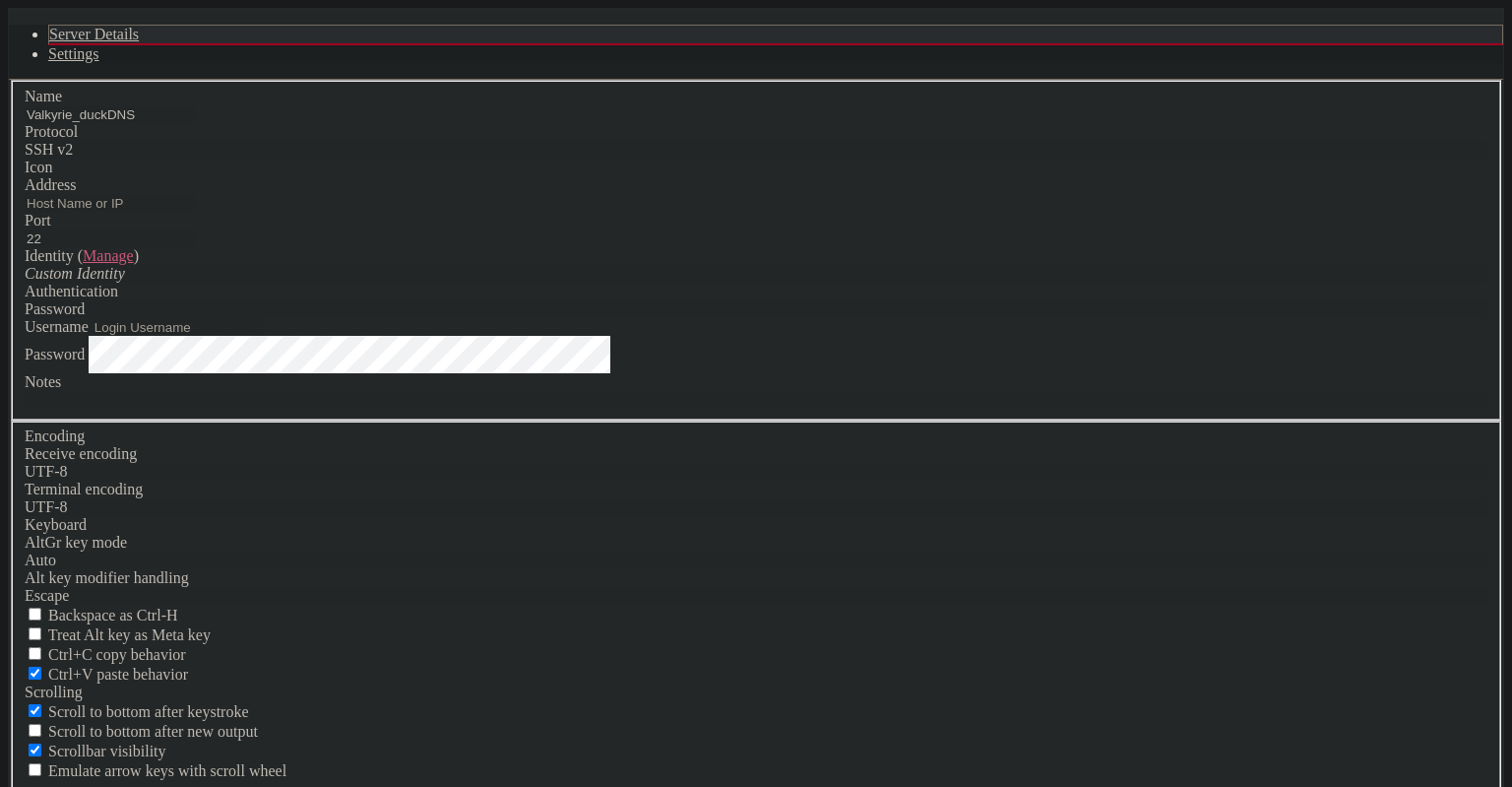 click at bounding box center (756, 176) 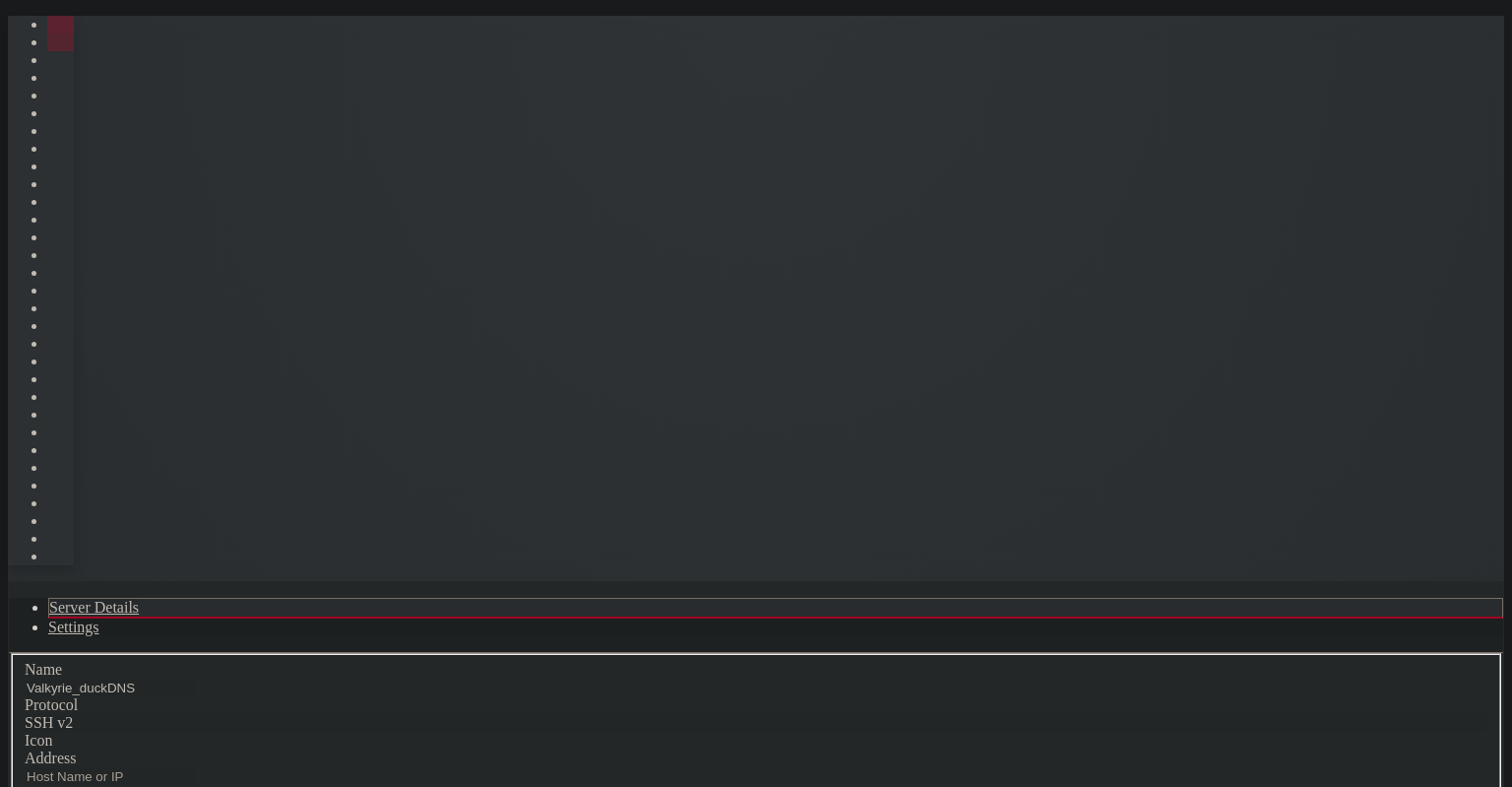 click at bounding box center [25, 750] 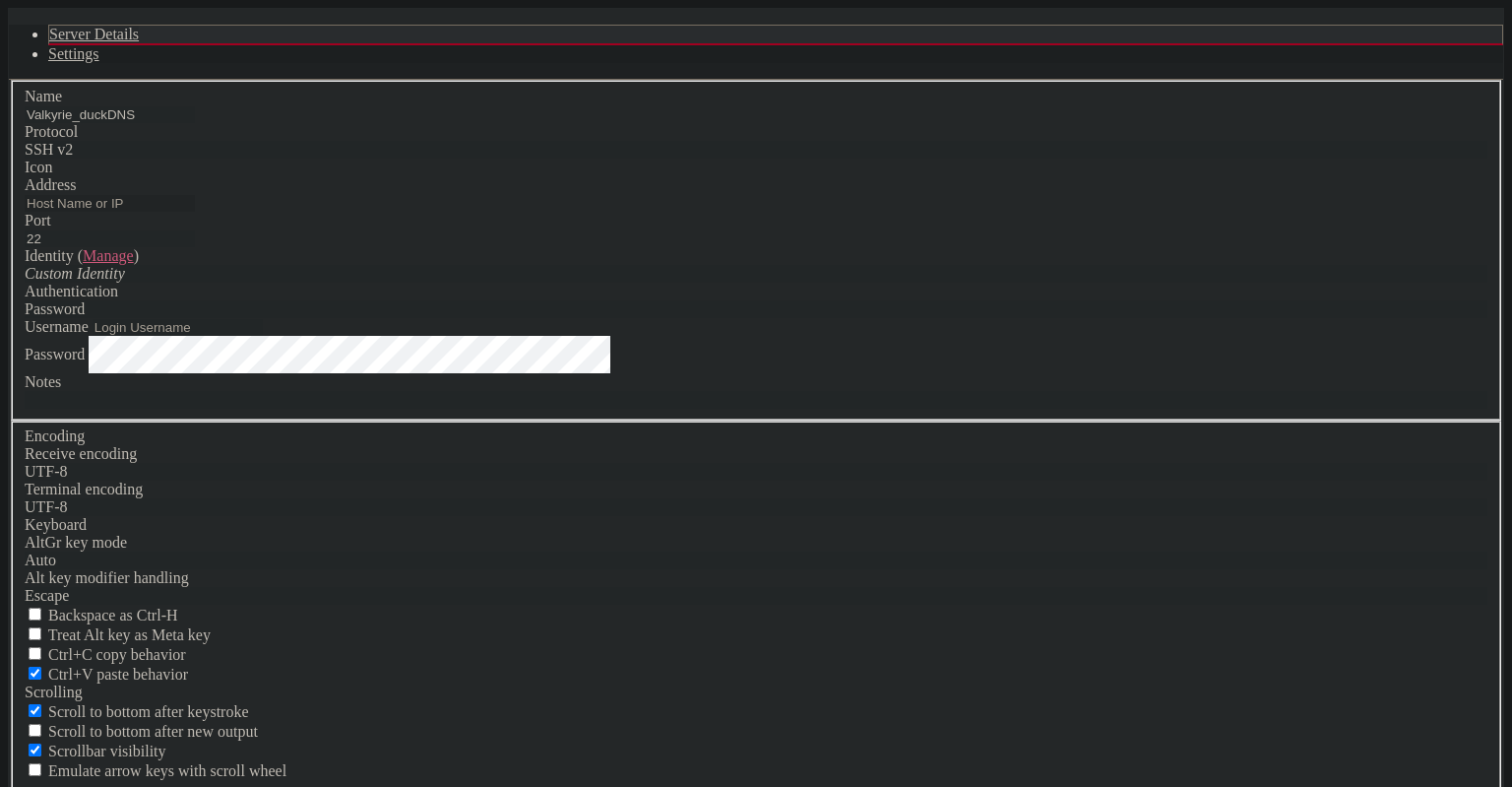 click on "Address" at bounding box center [109, 203] 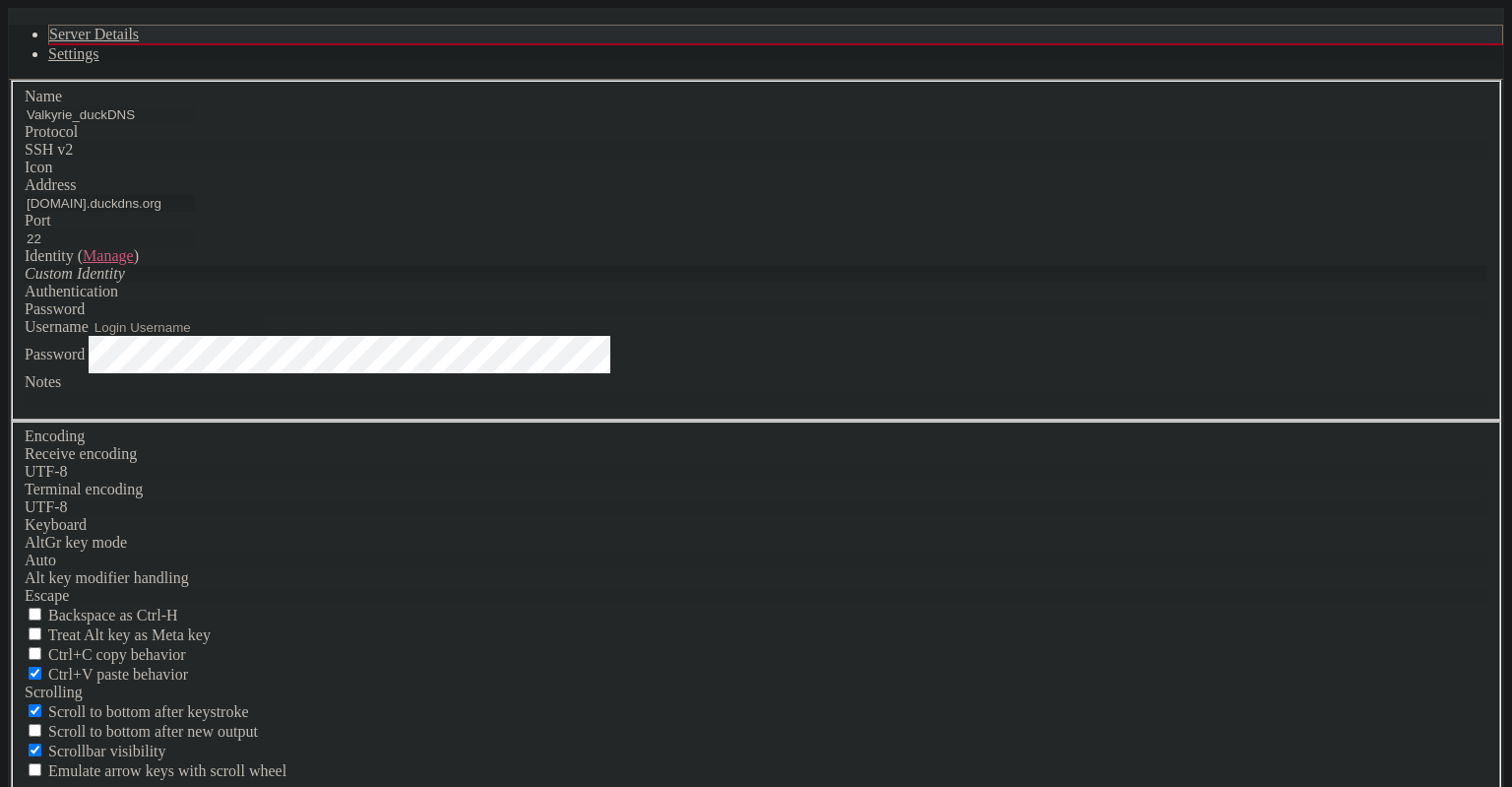 type on "[DOMAIN].duckdns.org" 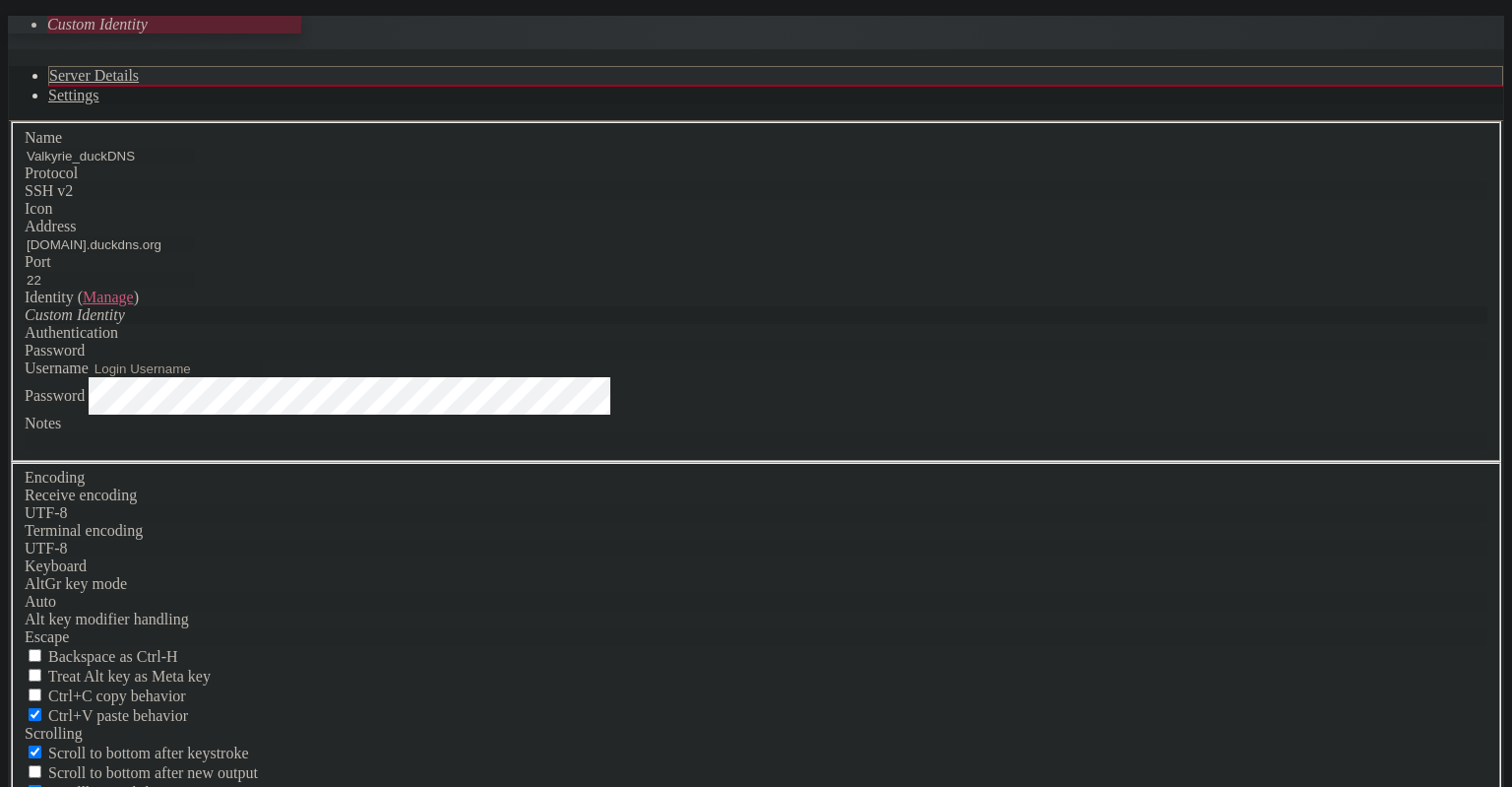 click on "Custom Identity" at bounding box center [75, 314] 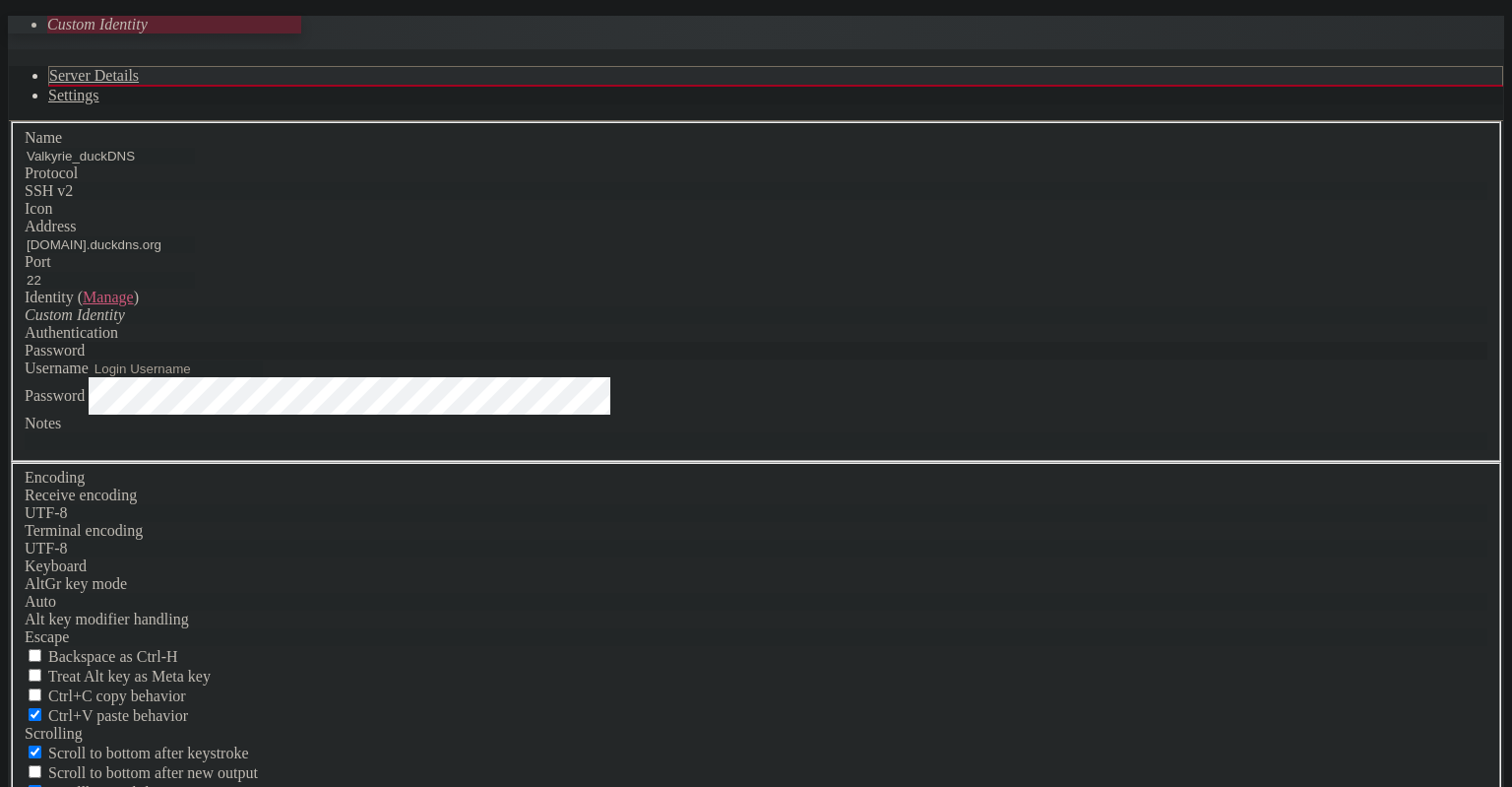 click on "Password" at bounding box center [756, 351] 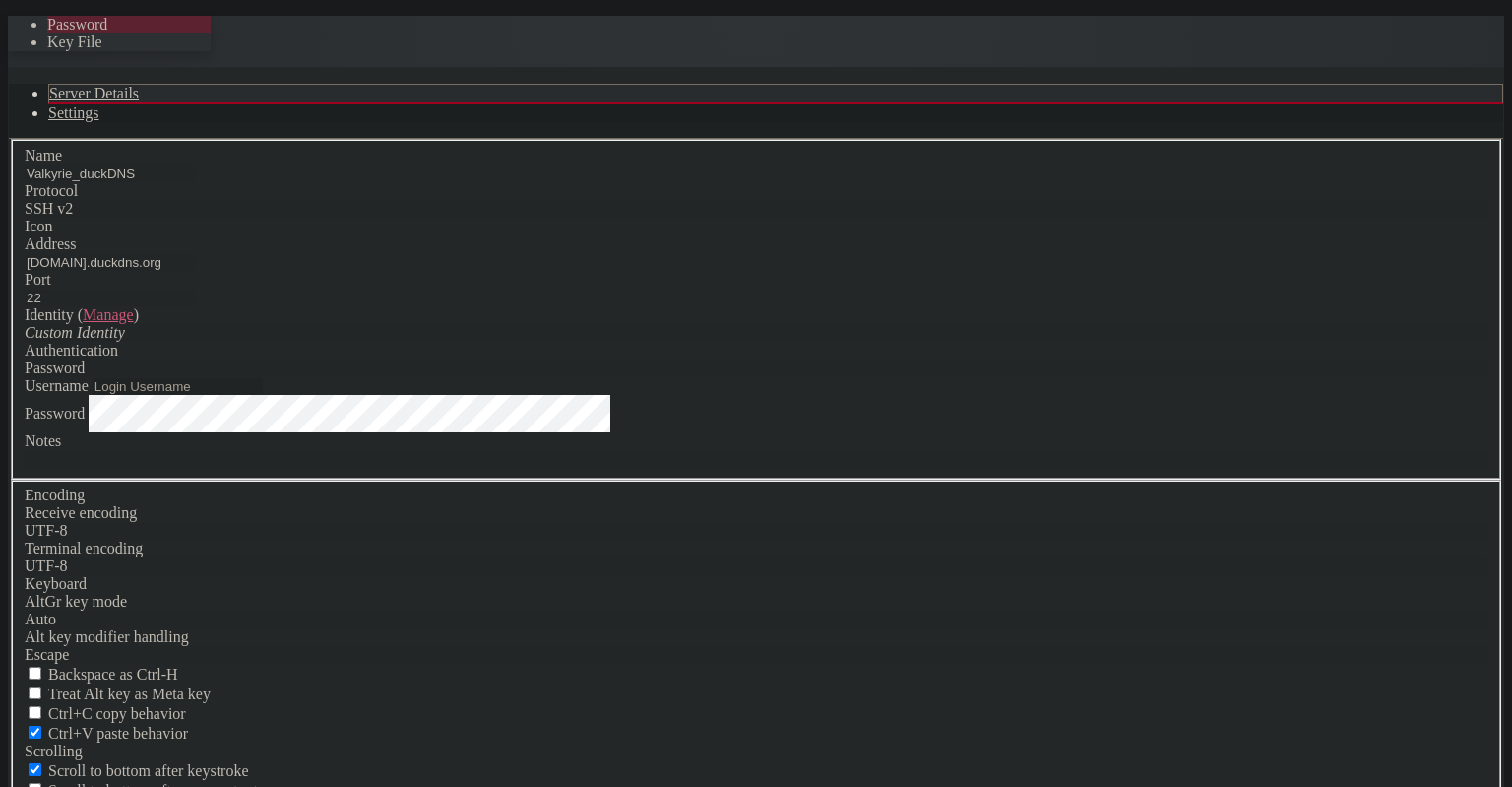 click on "Username" at bounding box center (177, 386) 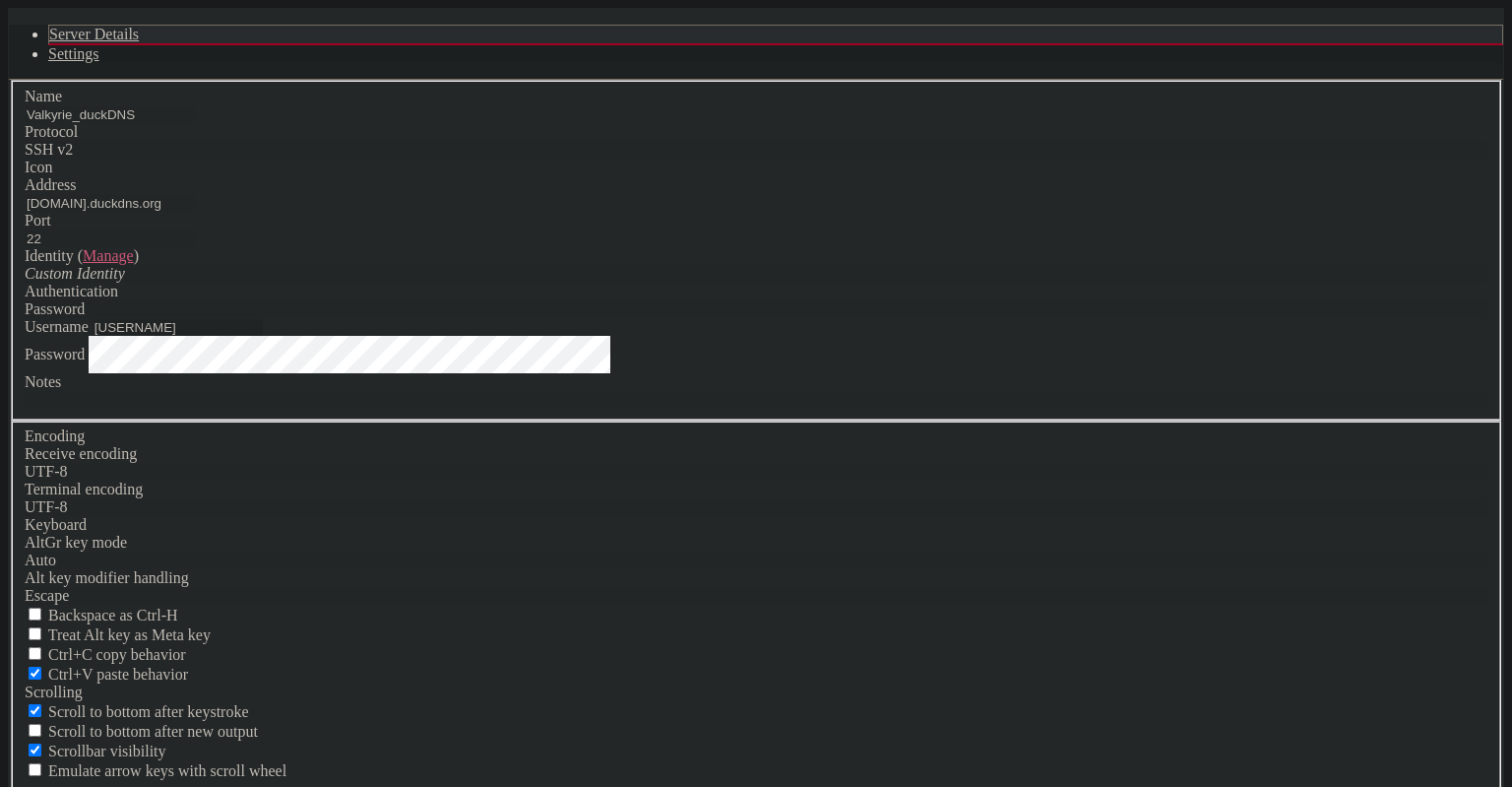 type on "[USERNAME]" 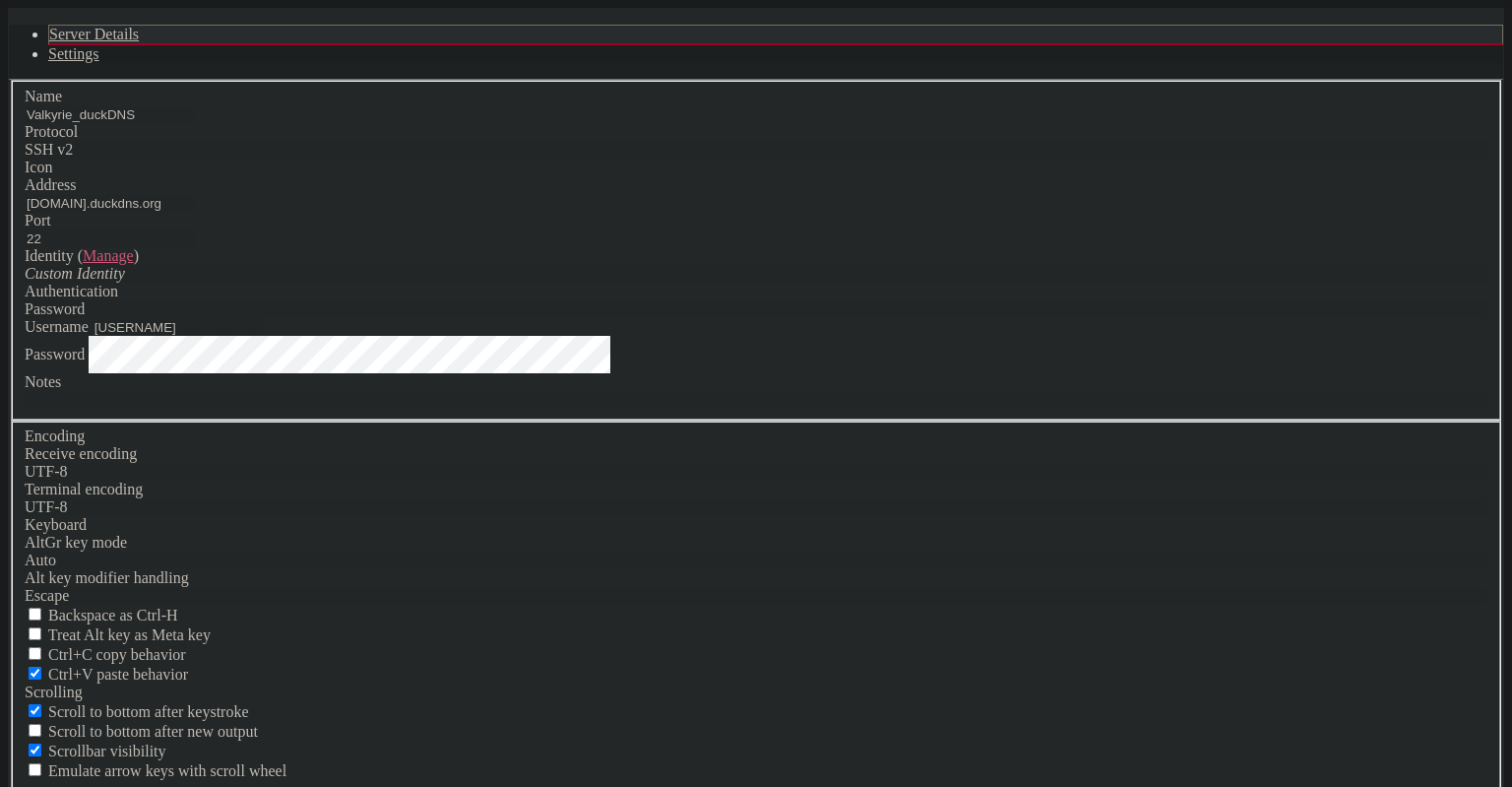 click on "Password" at bounding box center (756, 355) 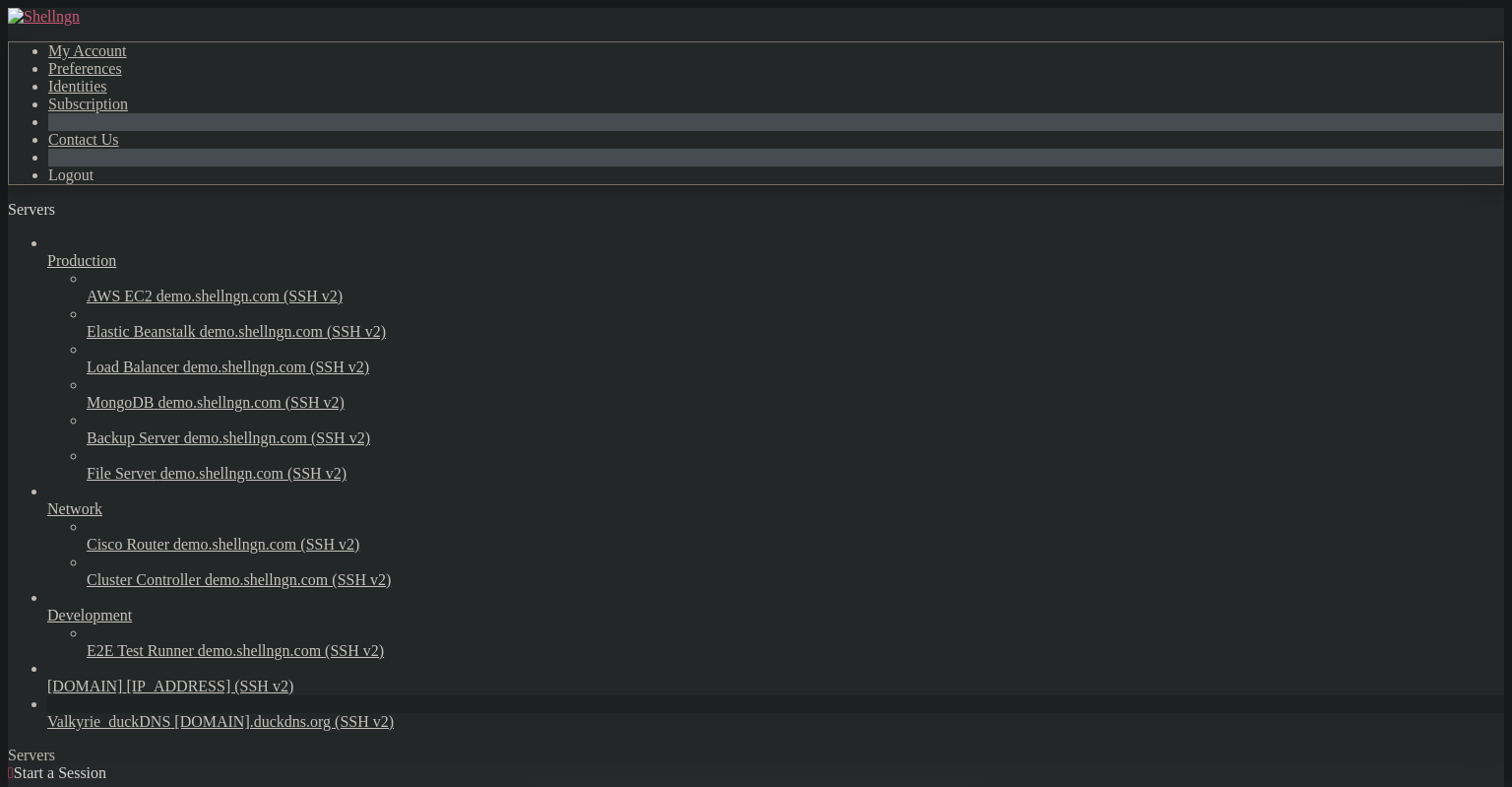 scroll, scrollTop: 60, scrollLeft: 0, axis: vertical 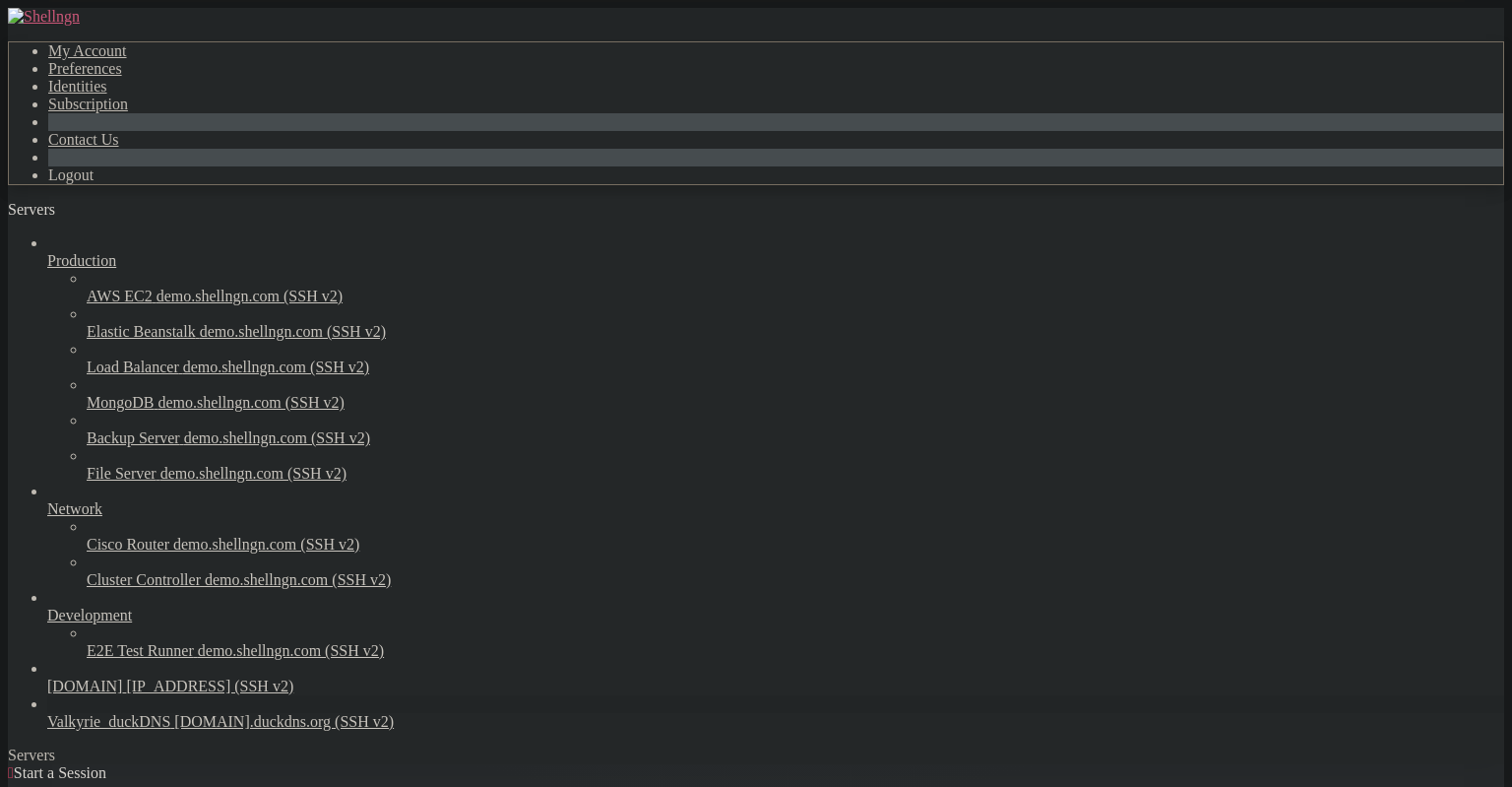 click on "Valkyrie_duckDNS" at bounding box center (108, 721) 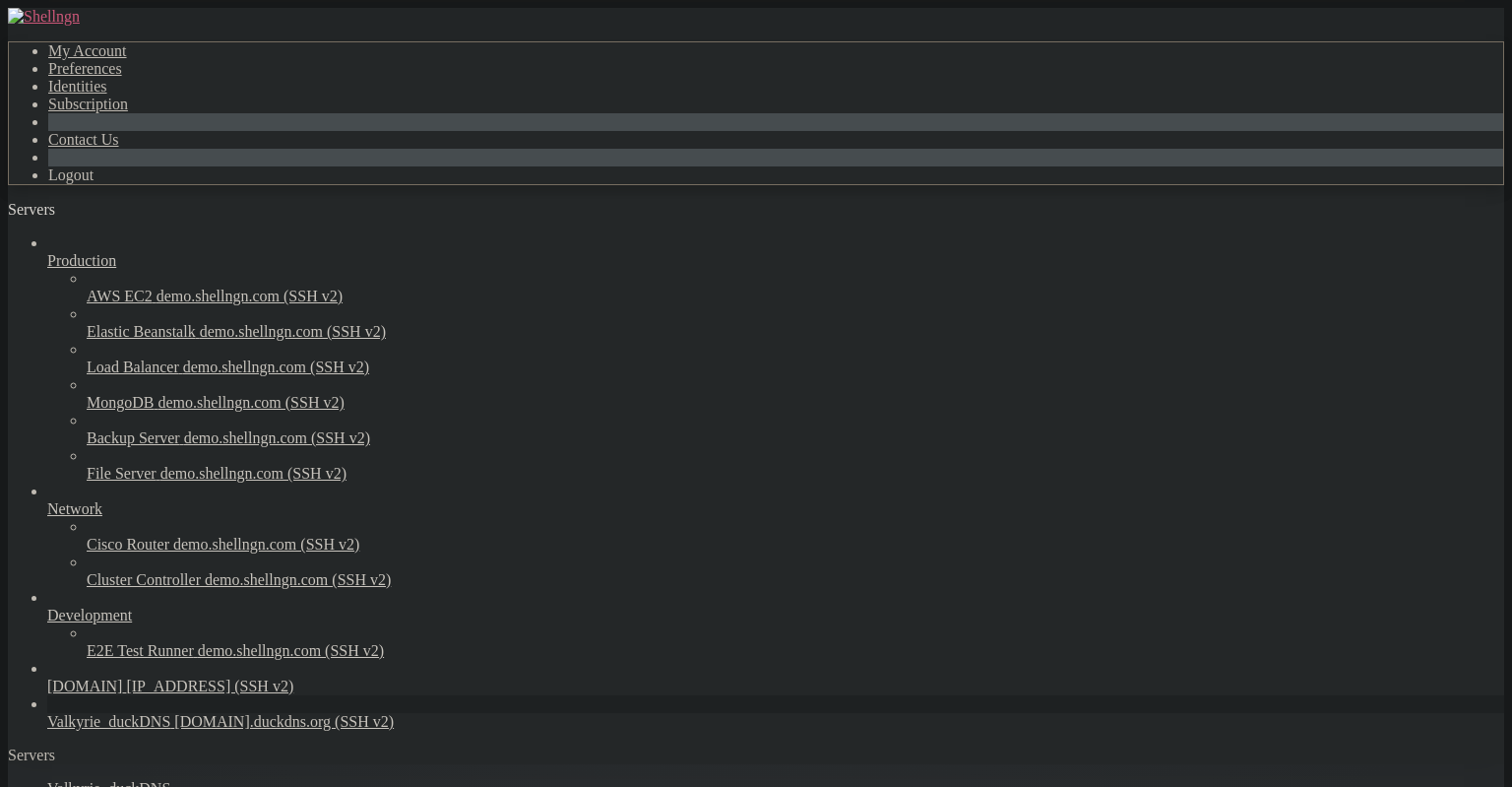 scroll, scrollTop: 0, scrollLeft: 0, axis: both 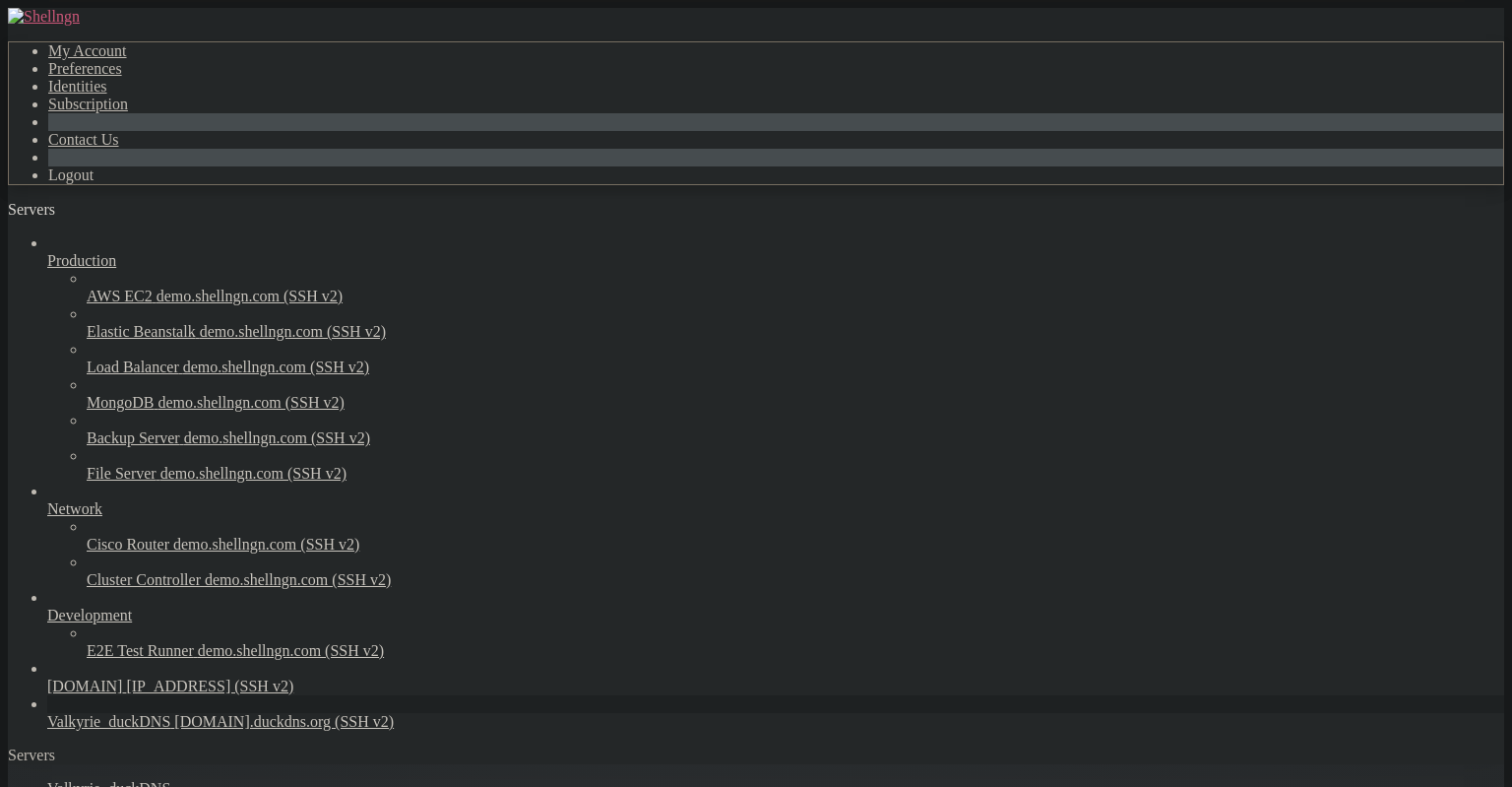 click on "Properties" at bounding box center [80, 1456] 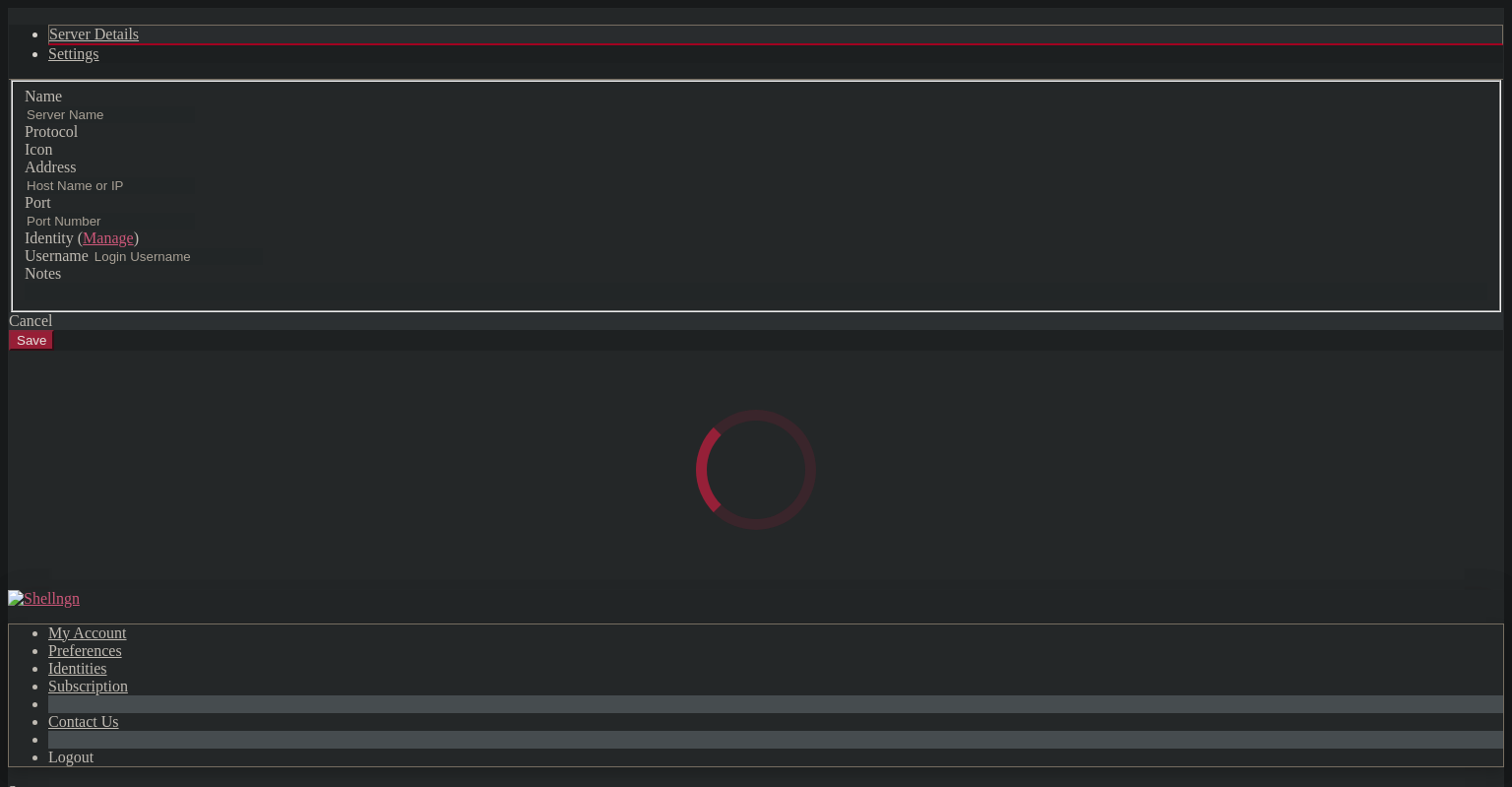type on "Valkyrie_duckDNS" 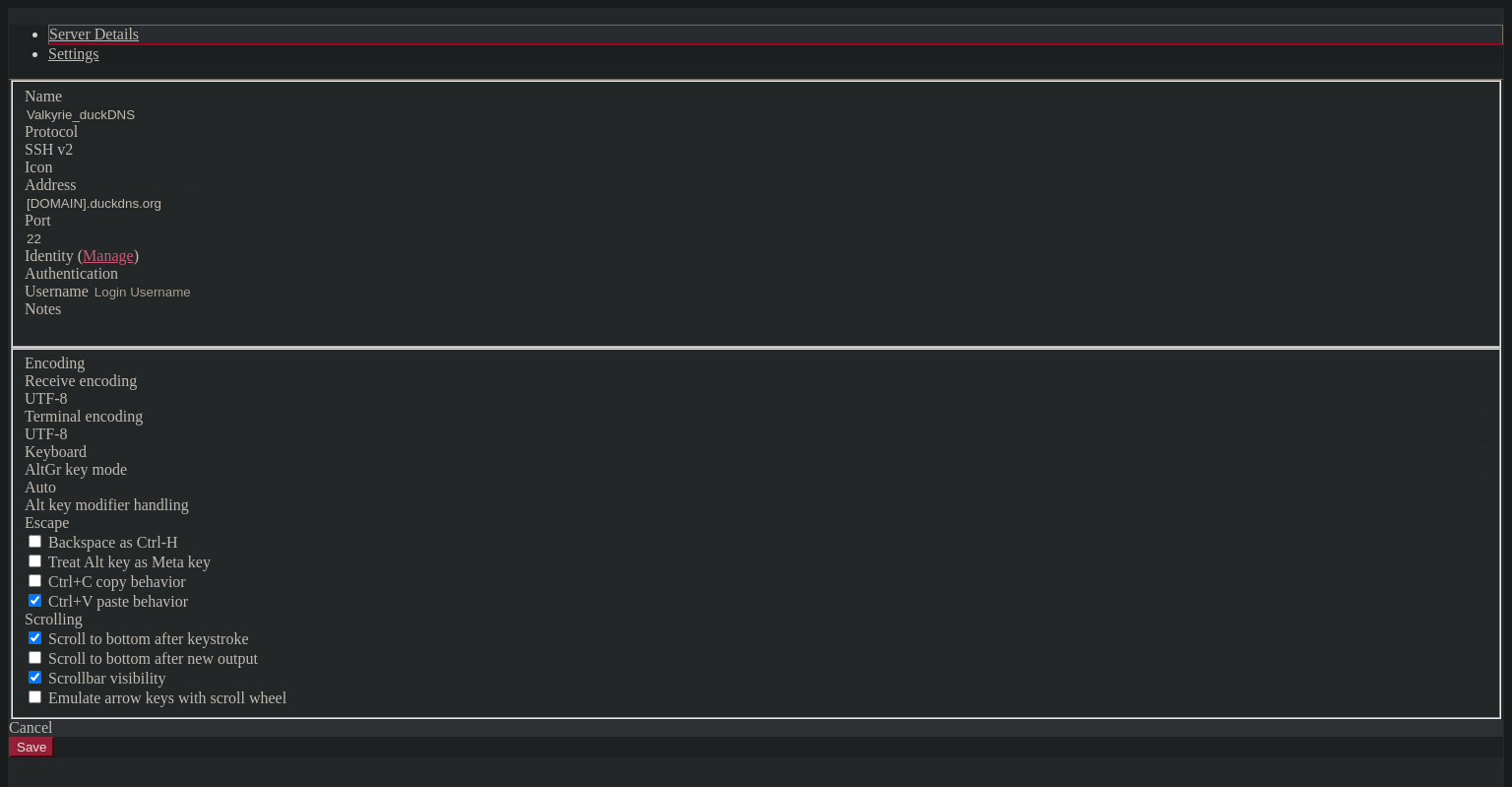 type on "[USERNAME]" 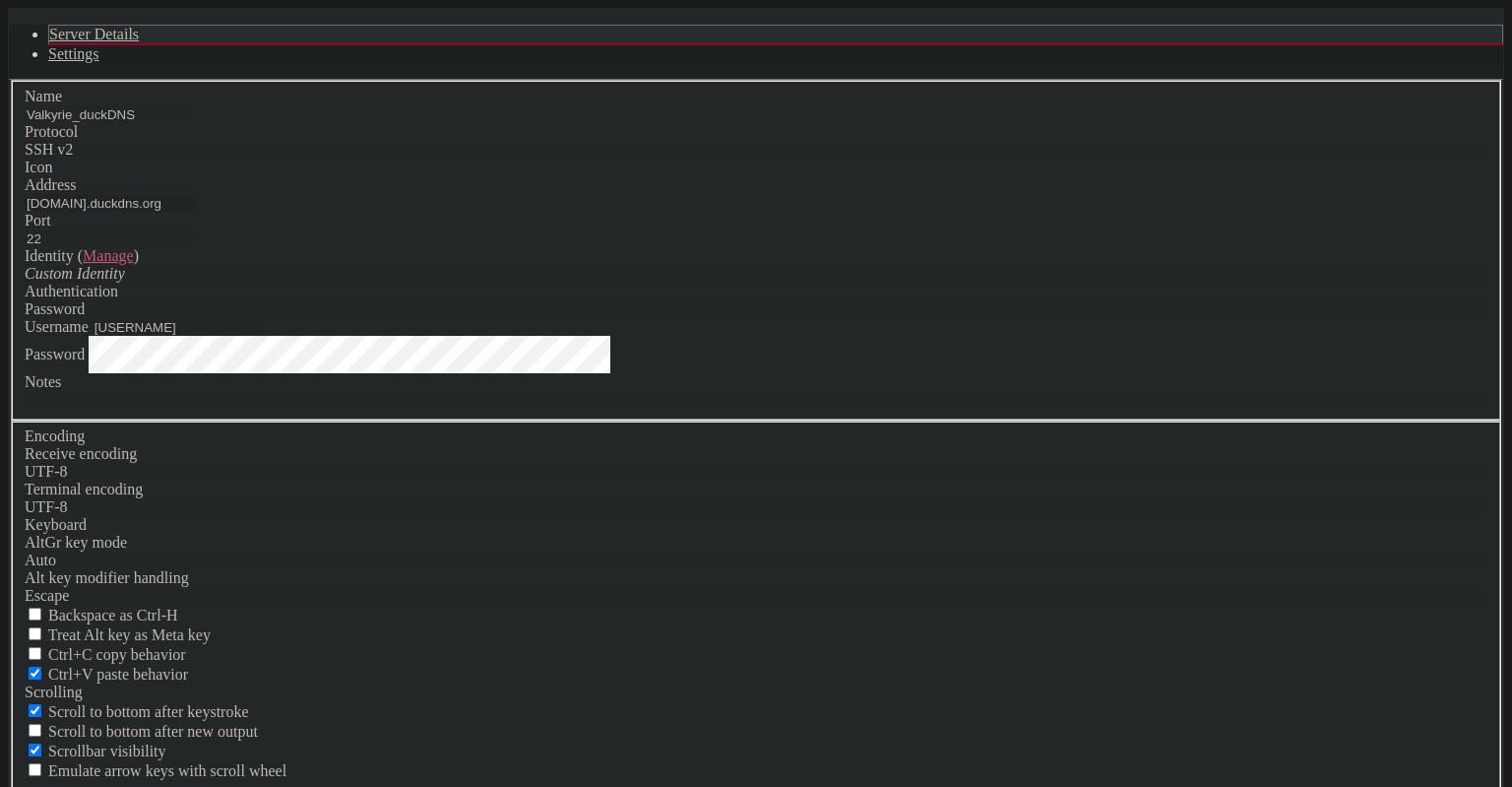 drag, startPoint x: 711, startPoint y: 290, endPoint x: 496, endPoint y: 267, distance: 216.22673 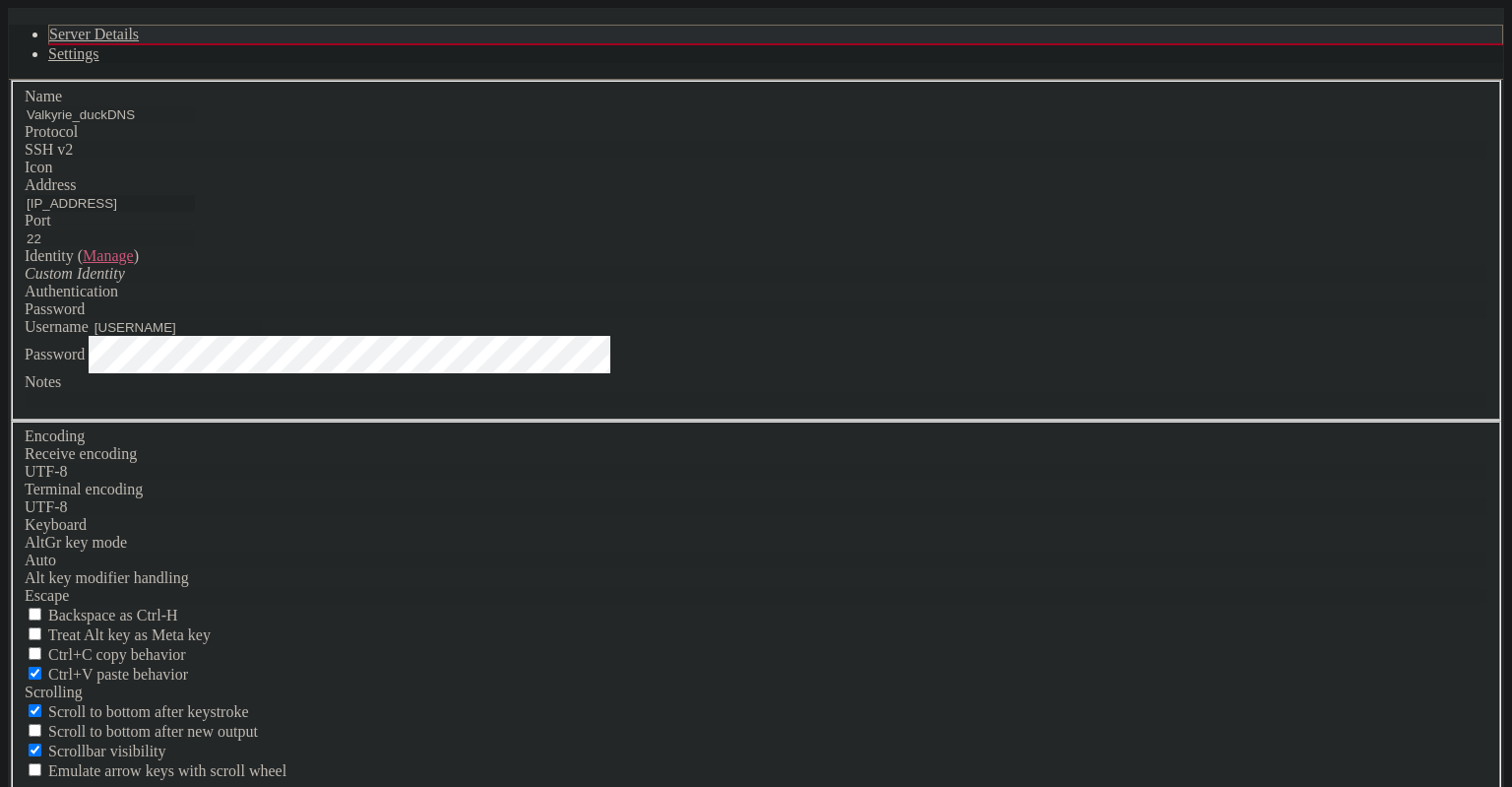 type on "[IP_ADDRESS]" 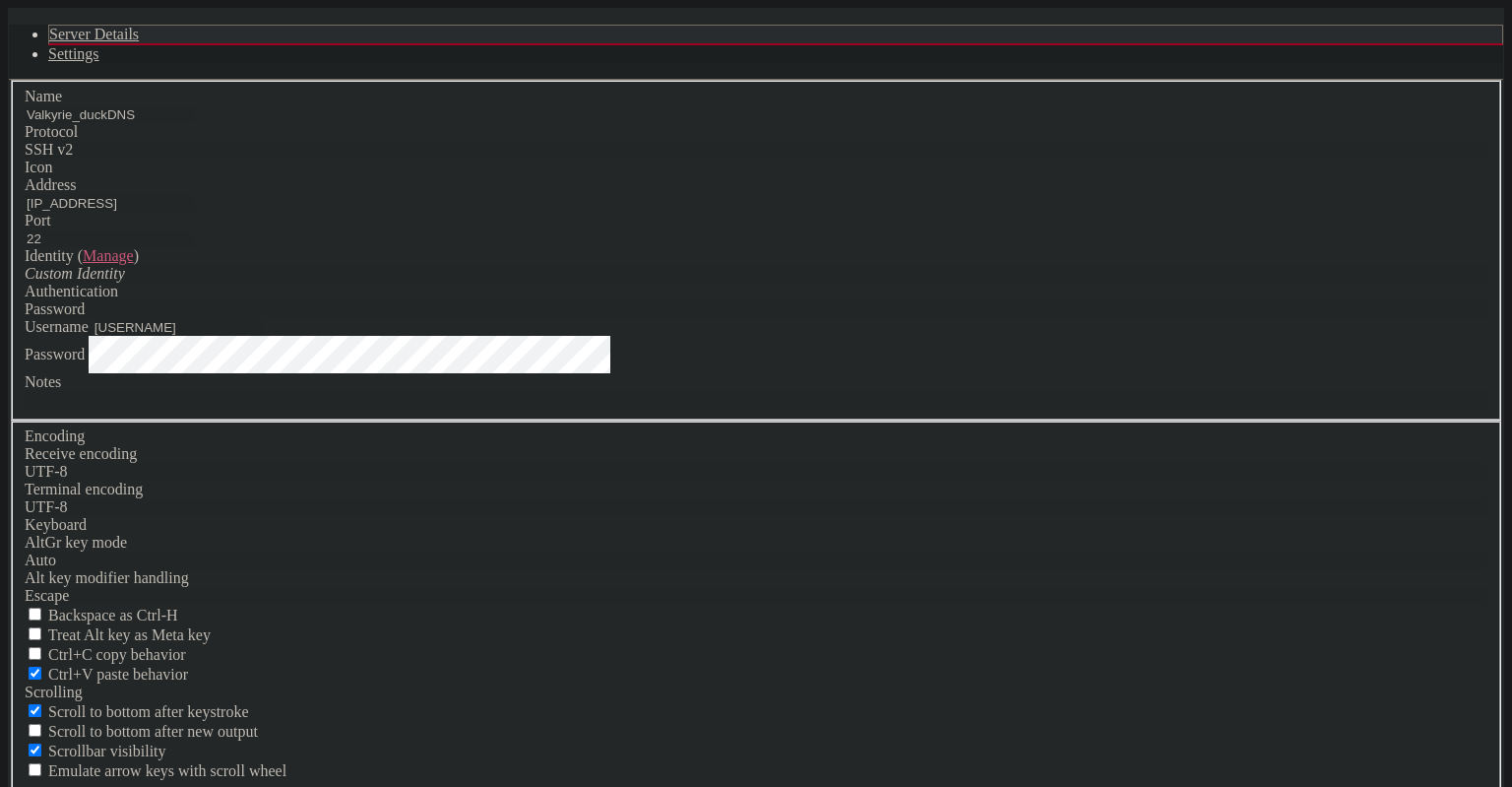 click on "Cancel
Save" at bounding box center [756, 811] 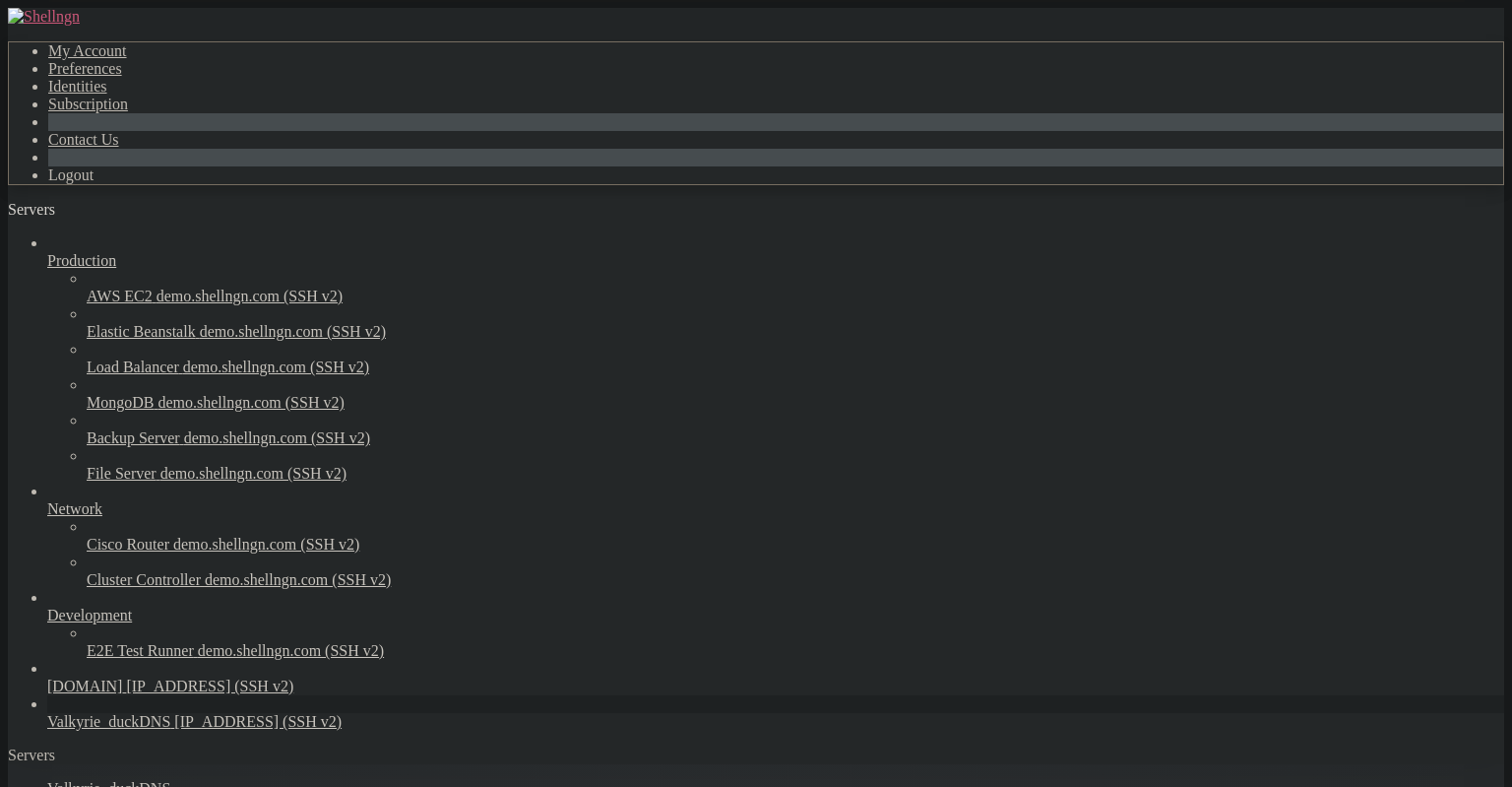 click on "Connection Closed
Reconnect
Connection timed out" at bounding box center [756, 1201] 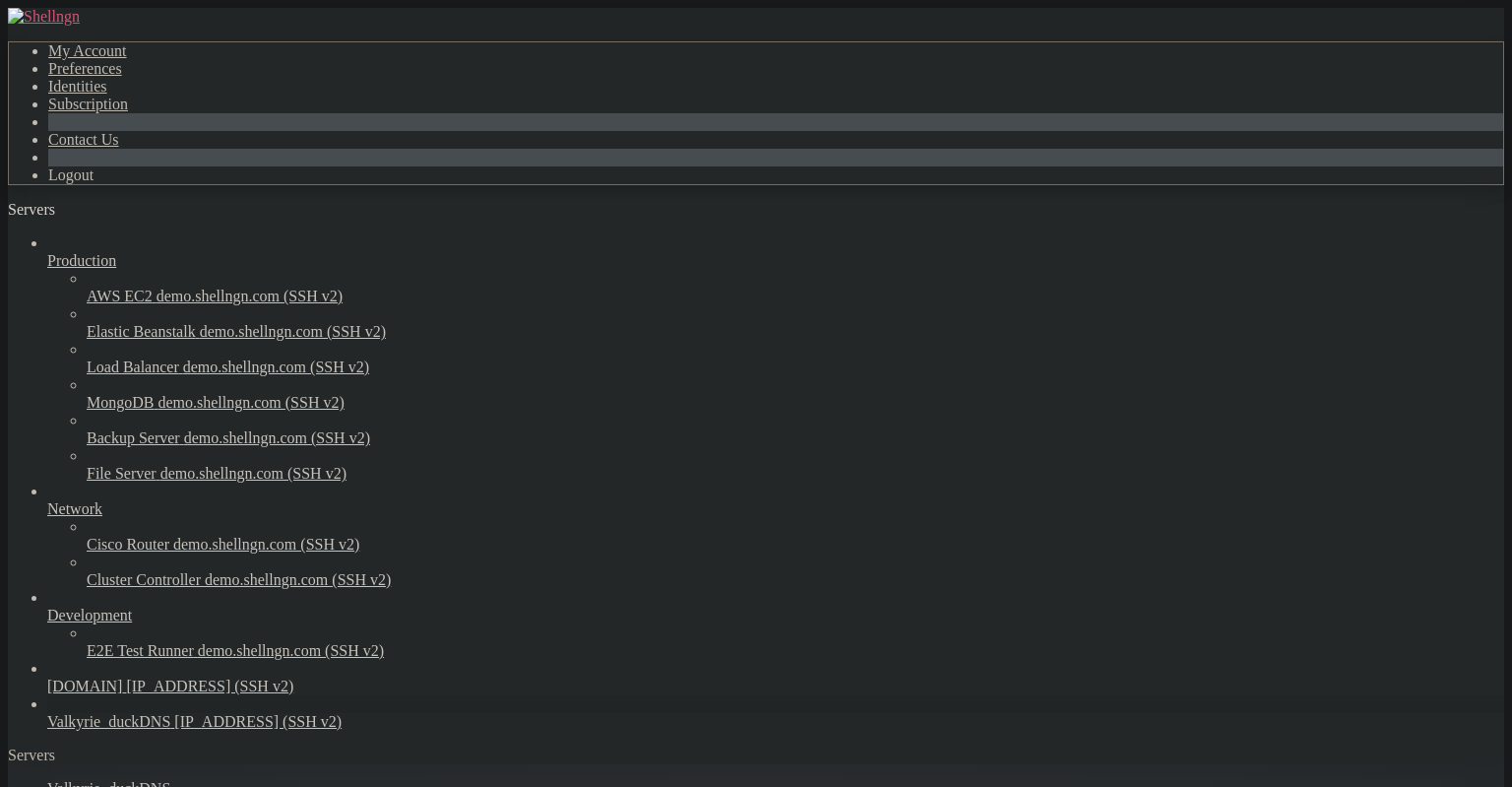 click on "Valkyrie_duckDNS" at bounding box center [108, 721] 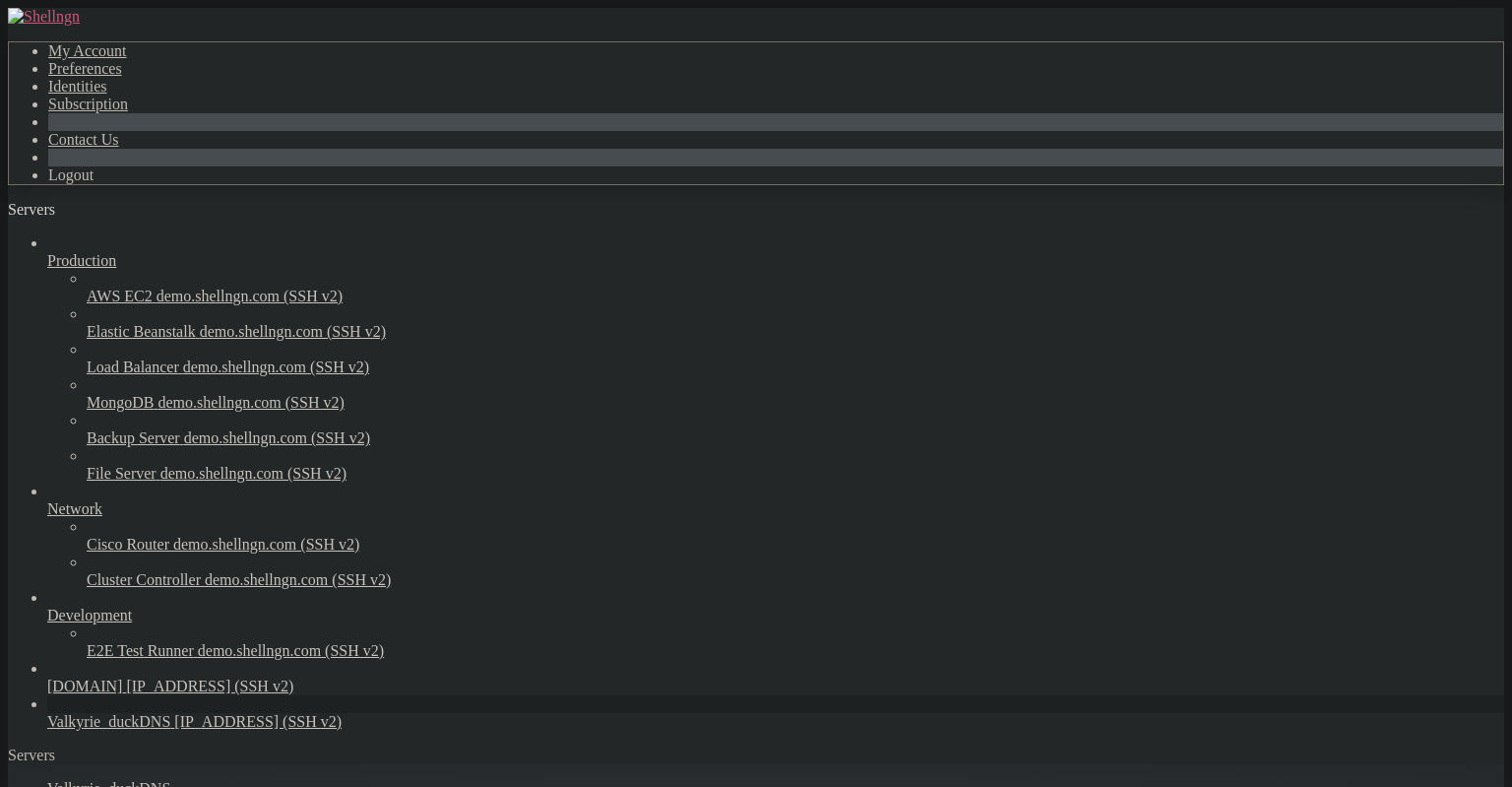 scroll, scrollTop: 0, scrollLeft: 0, axis: both 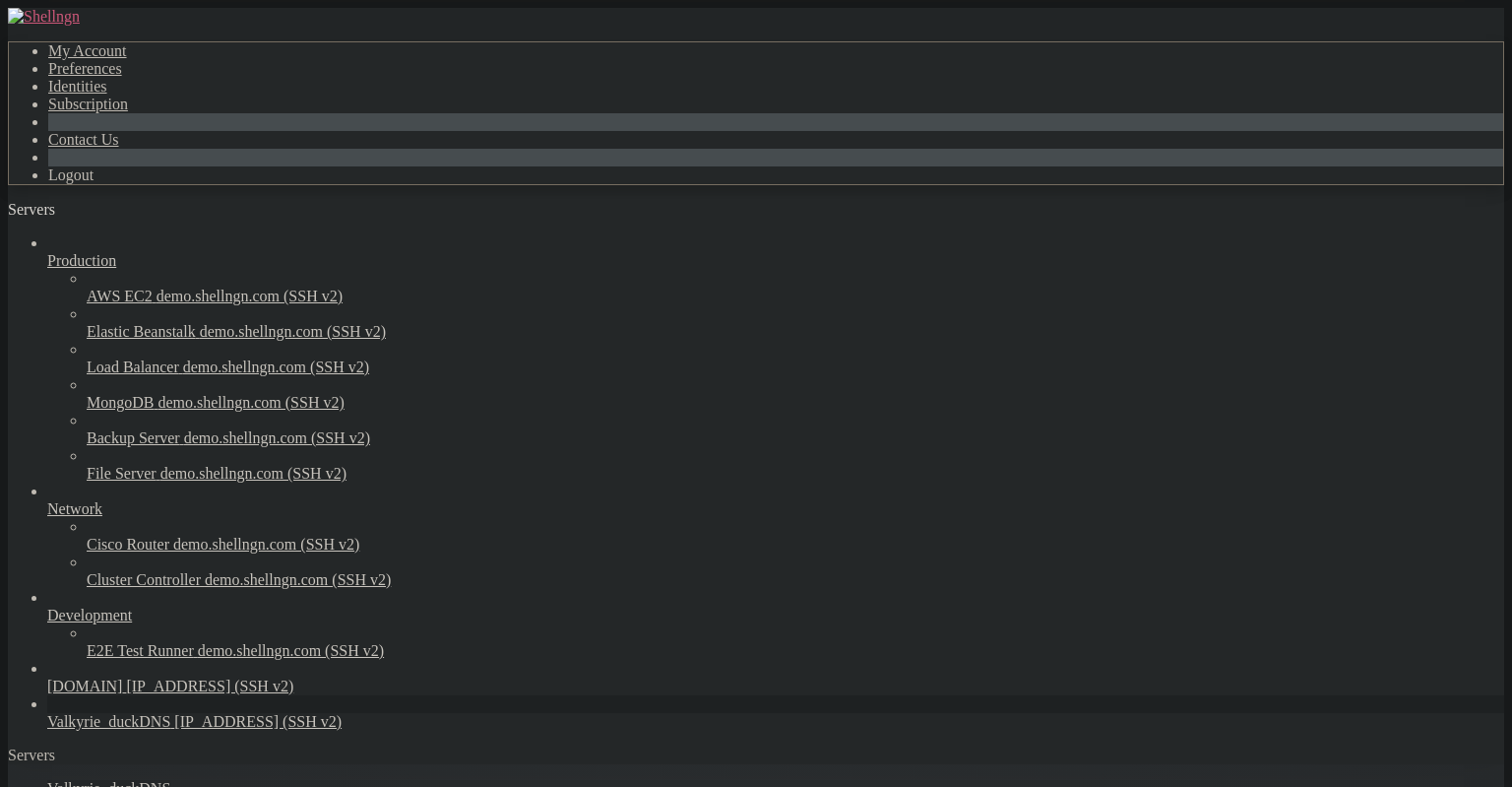 click on "Valkyrie_duckDNS" at bounding box center (108, 788) 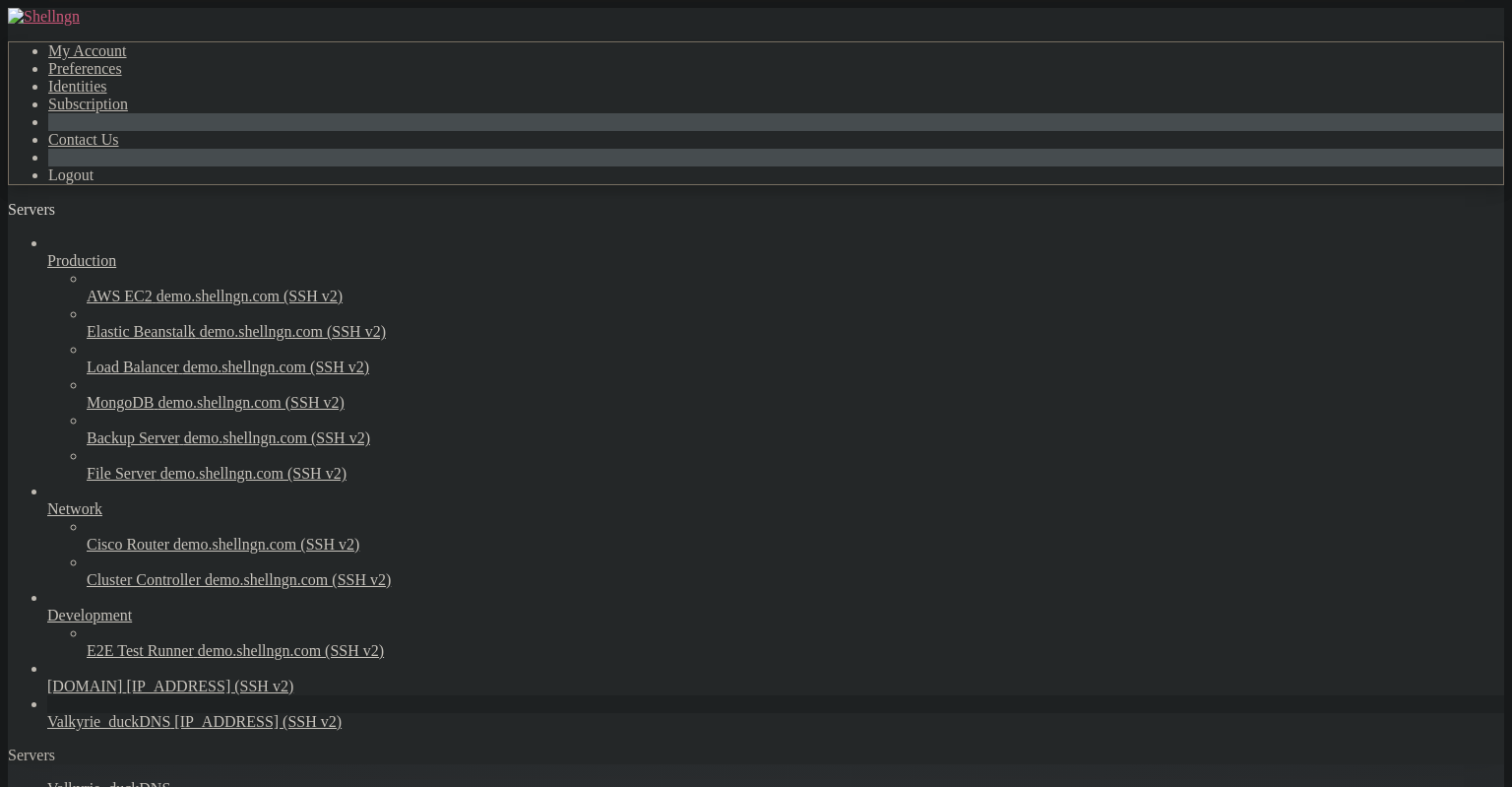 click on "[HOSTNAME]_[SERVICE_NAME]
" at bounding box center (776, 833) 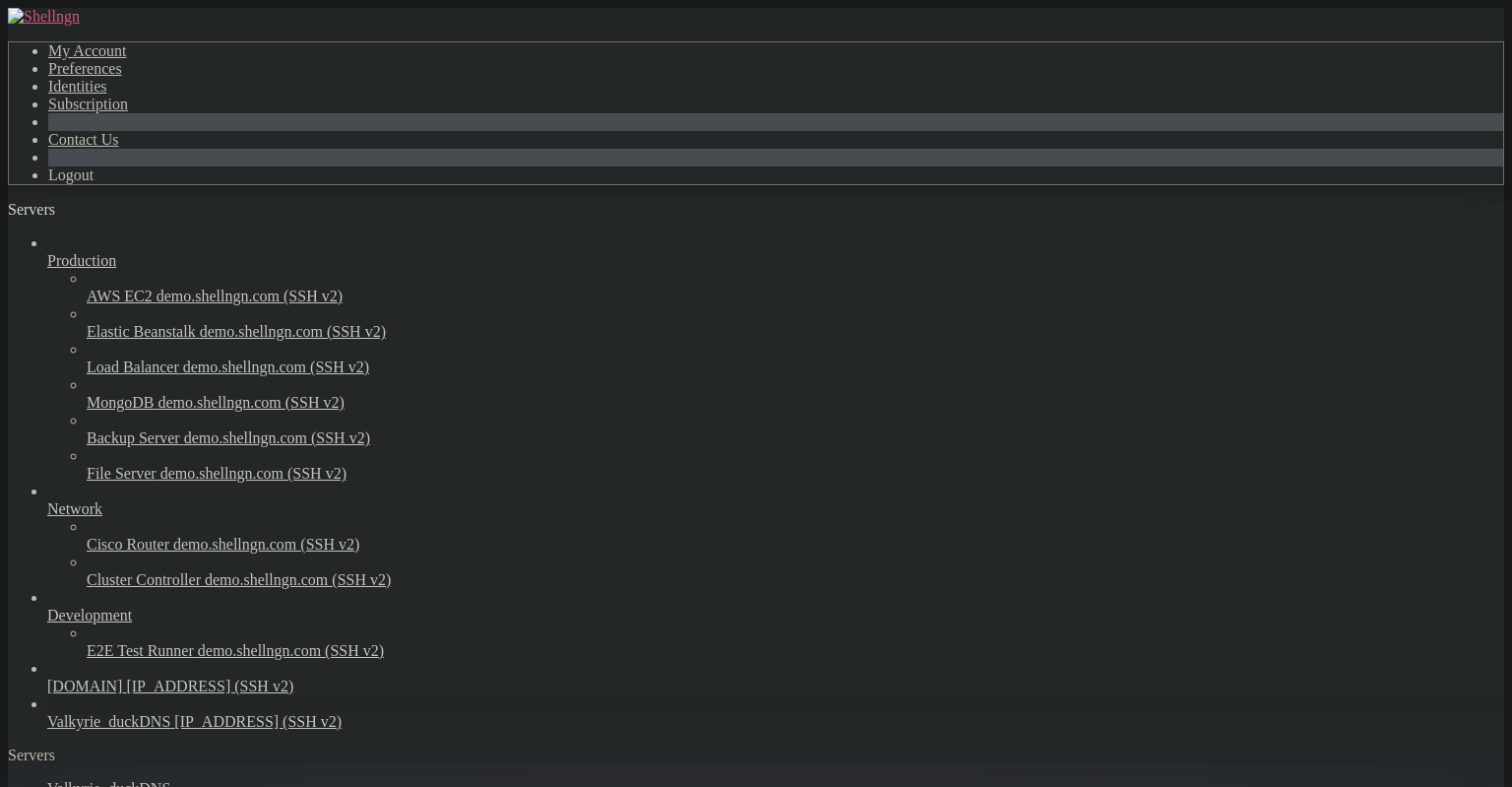 click on "Valkyrie_duckDNS" at bounding box center [108, 721] 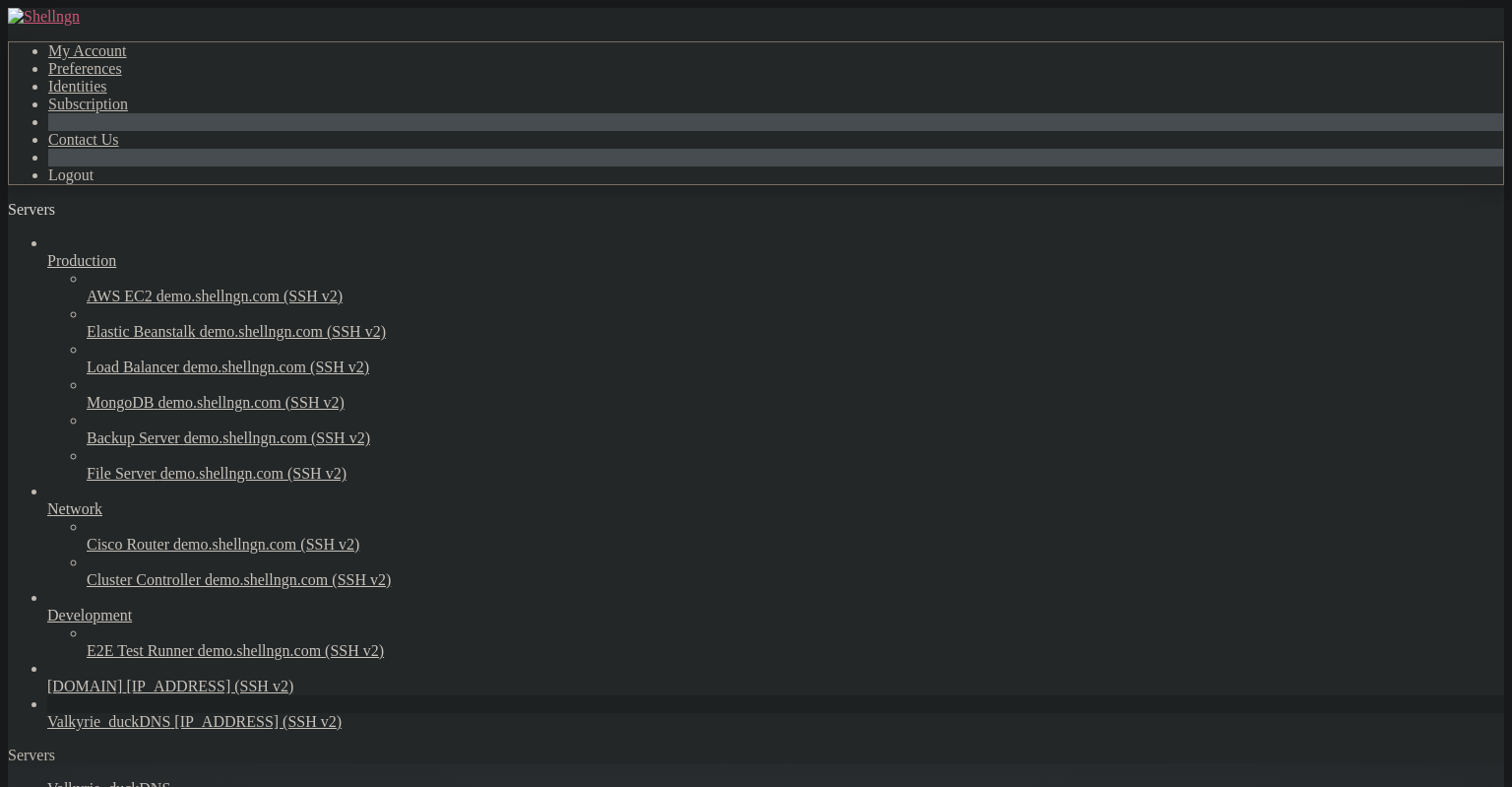 click on "Properties" at bounding box center (80, 1456) 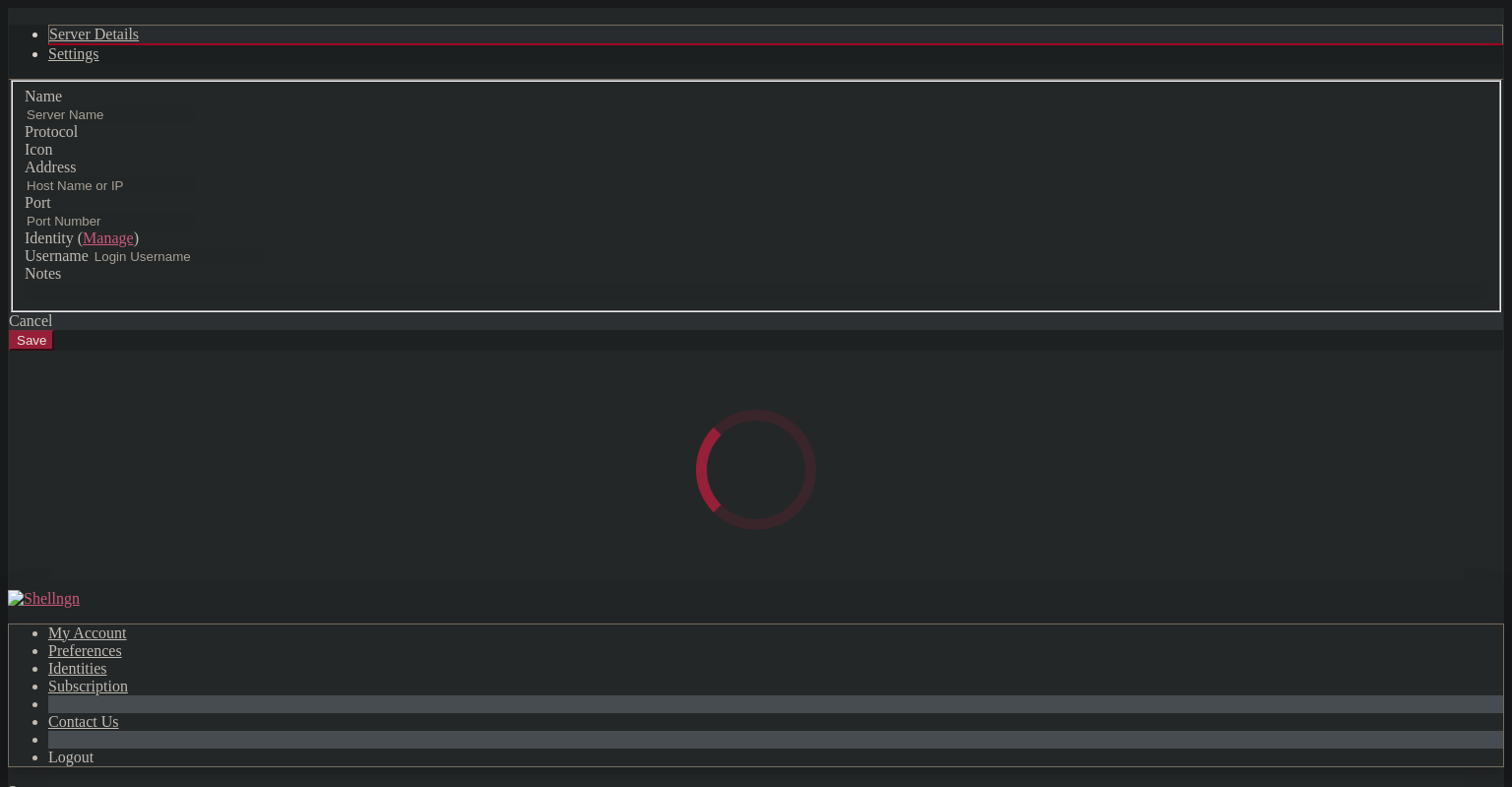 type on "Valkyrie_duckDNS" 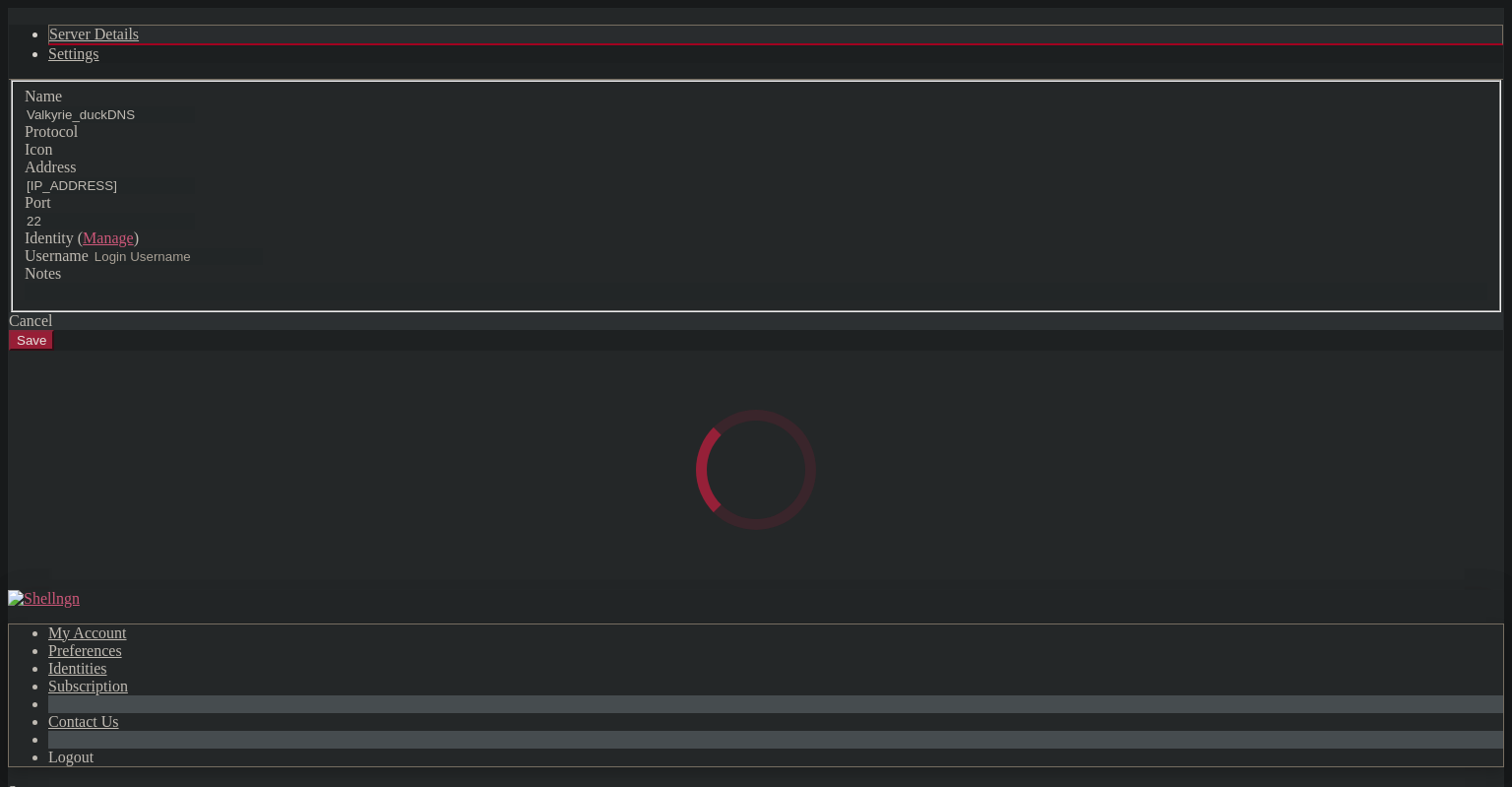 type on "[USERNAME]" 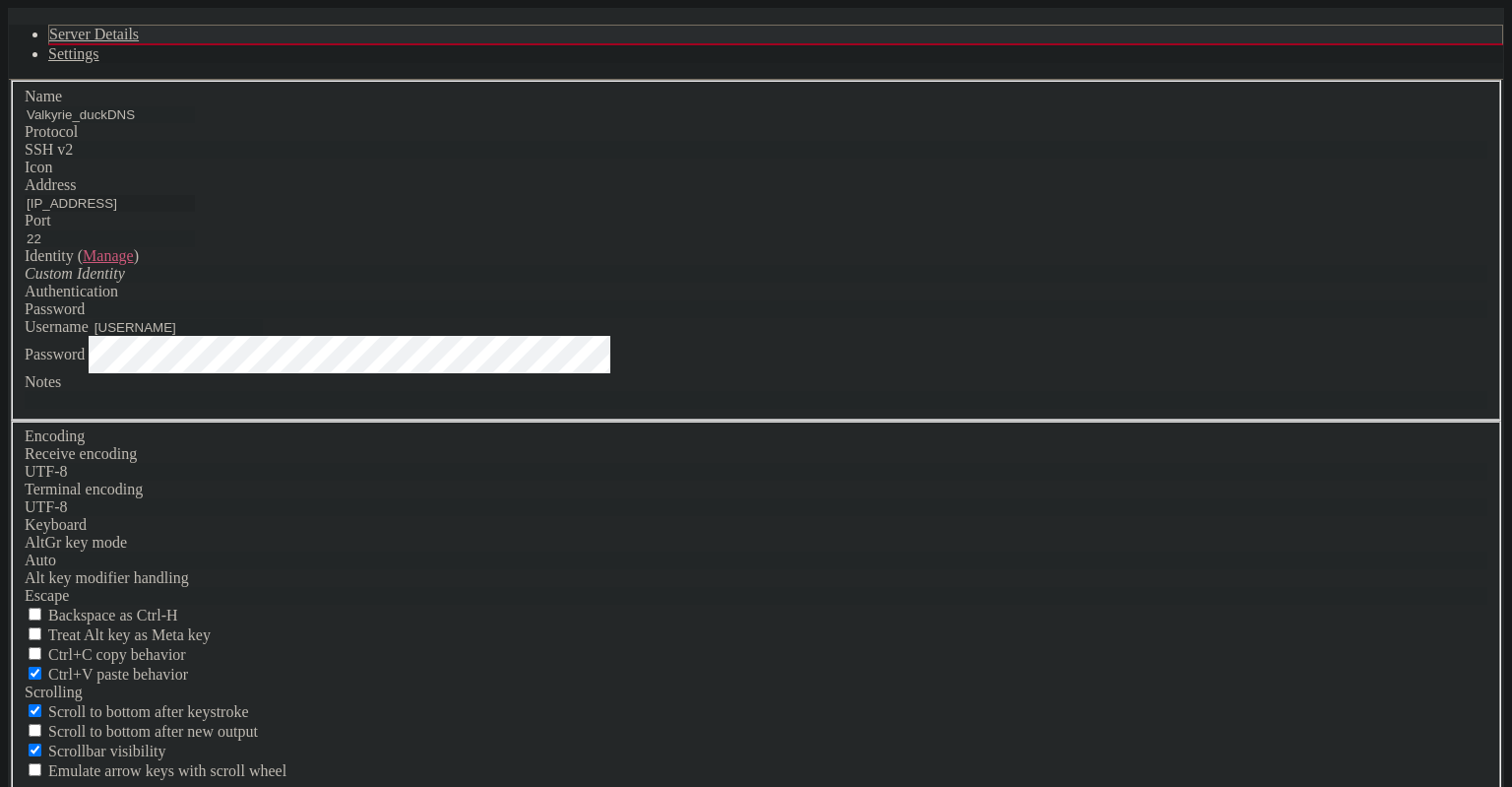drag, startPoint x: 624, startPoint y: 288, endPoint x: 475, endPoint y: 295, distance: 149.16434 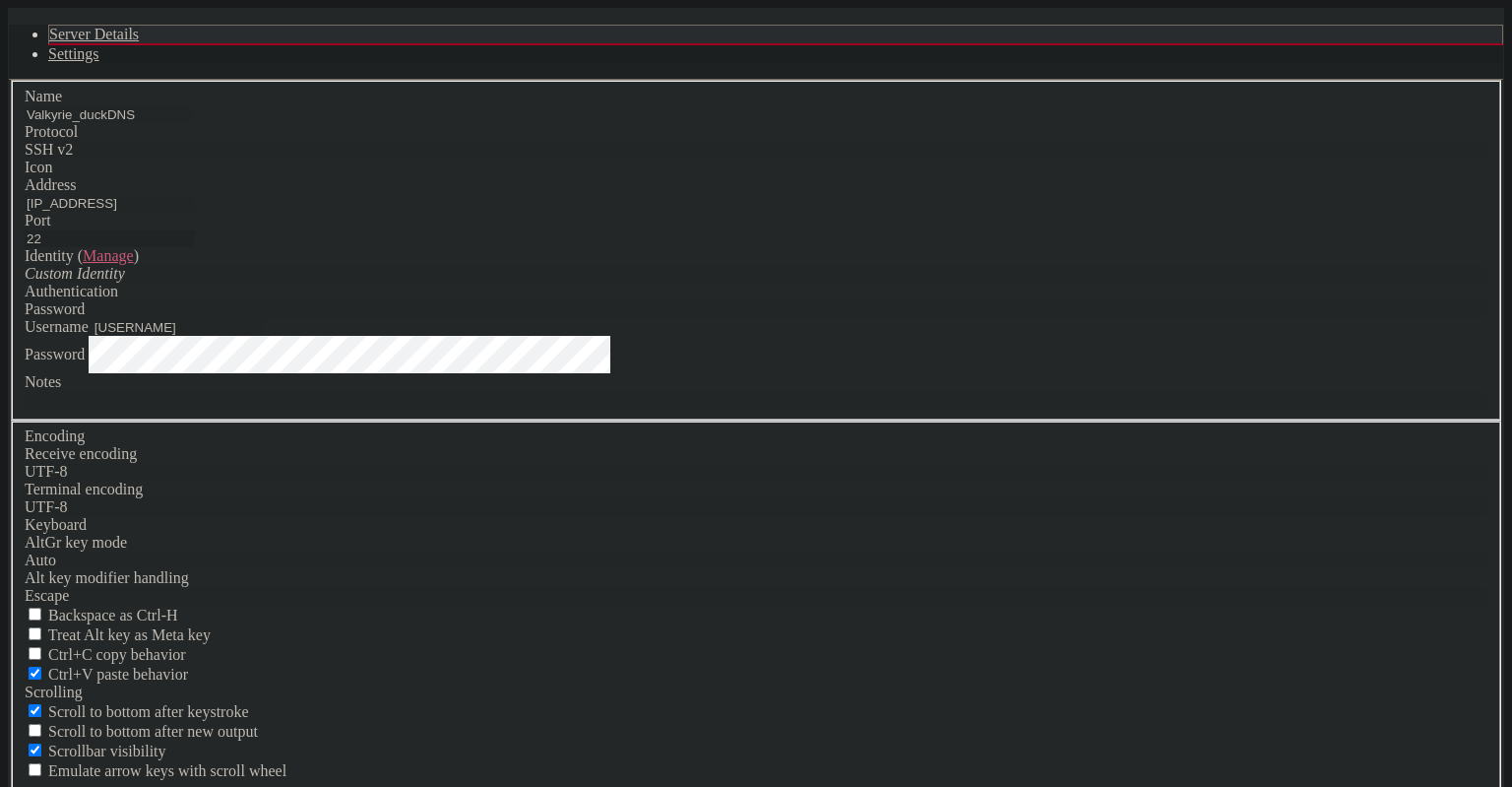 click on "22" at bounding box center (109, 238) 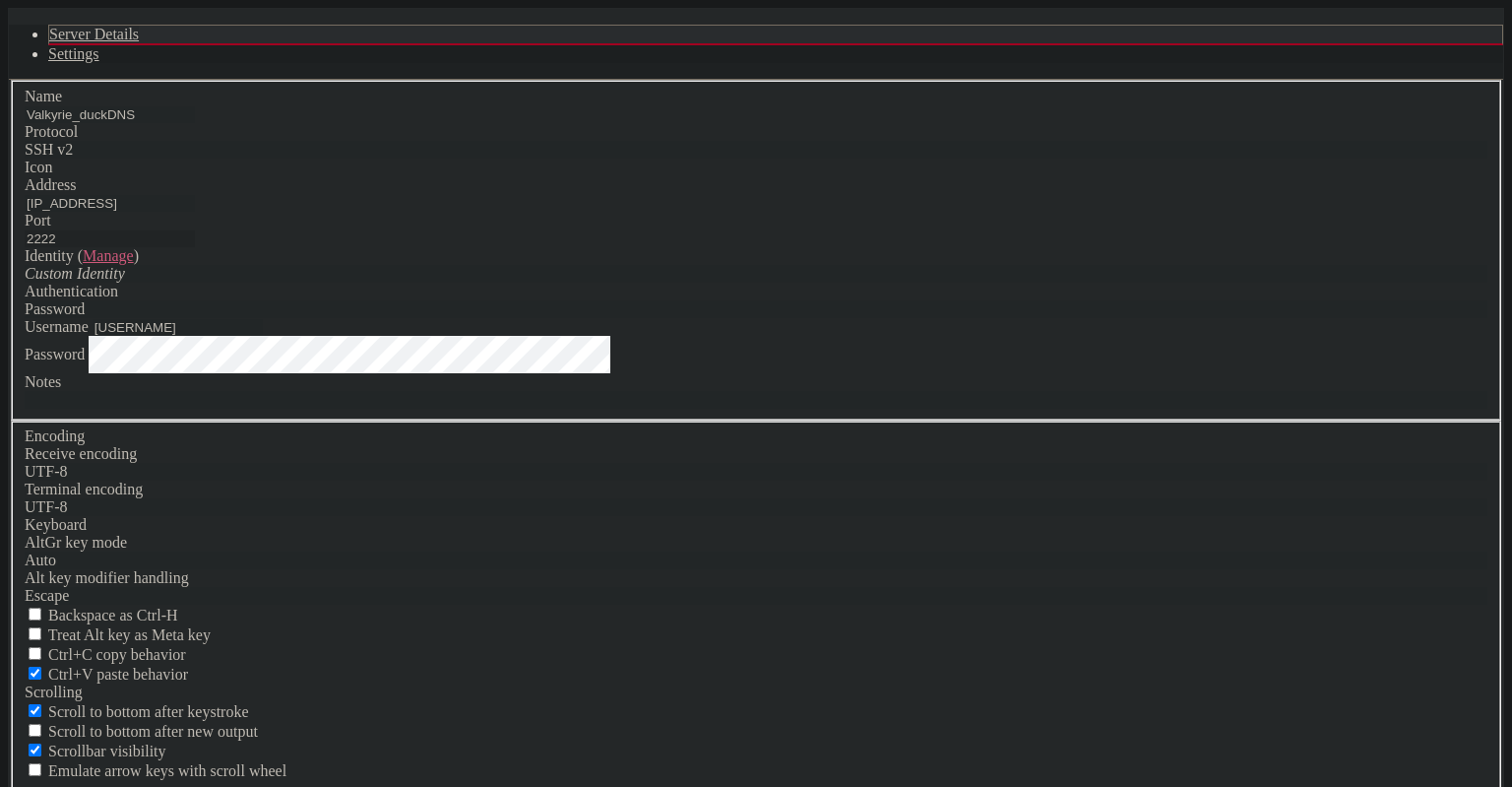 type on "2222" 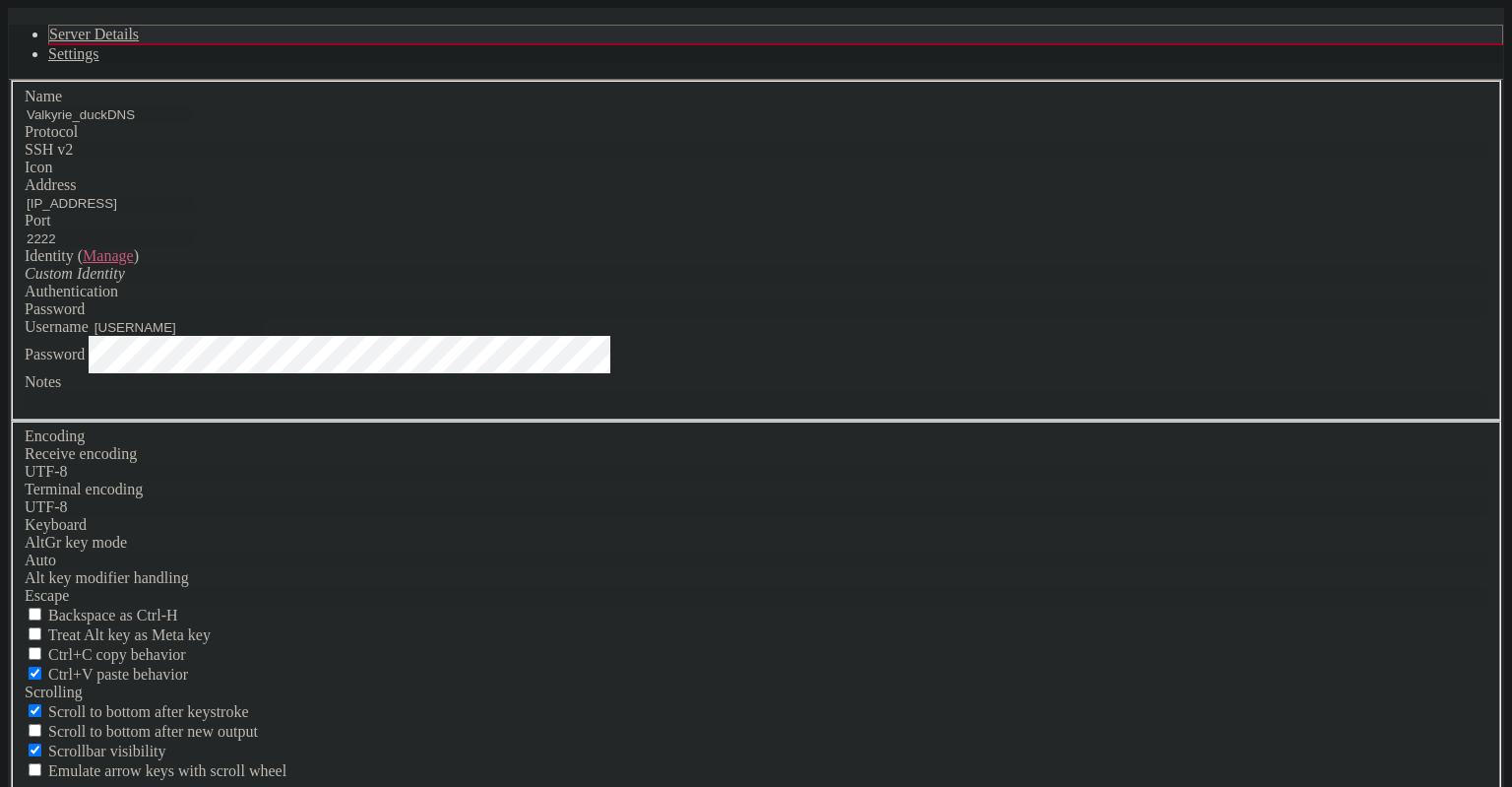 click on "Save" at bounding box center [32, 820] 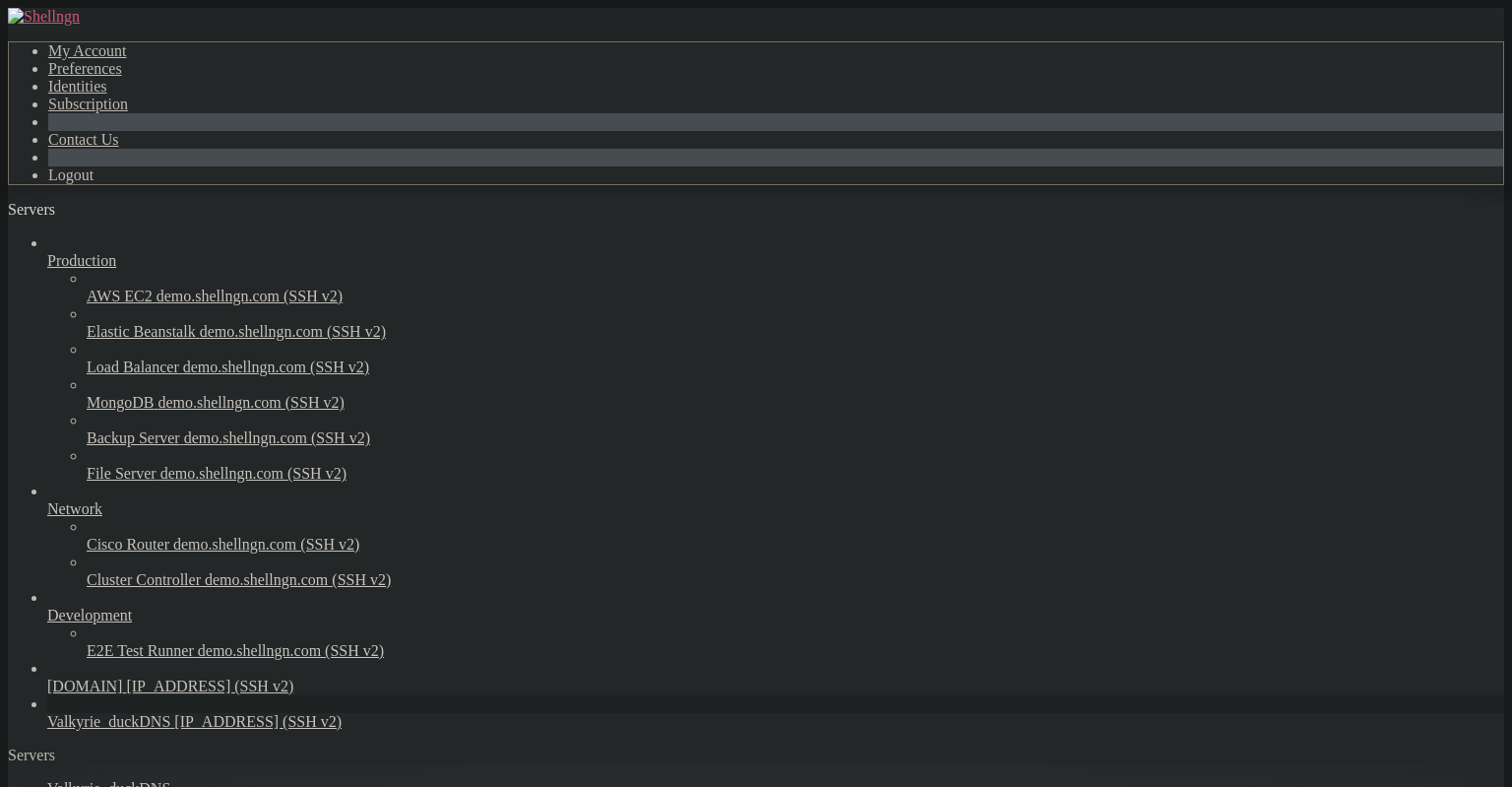 click on "Connection Closed
Reconnect
Connection timed out" at bounding box center [756, 1201] 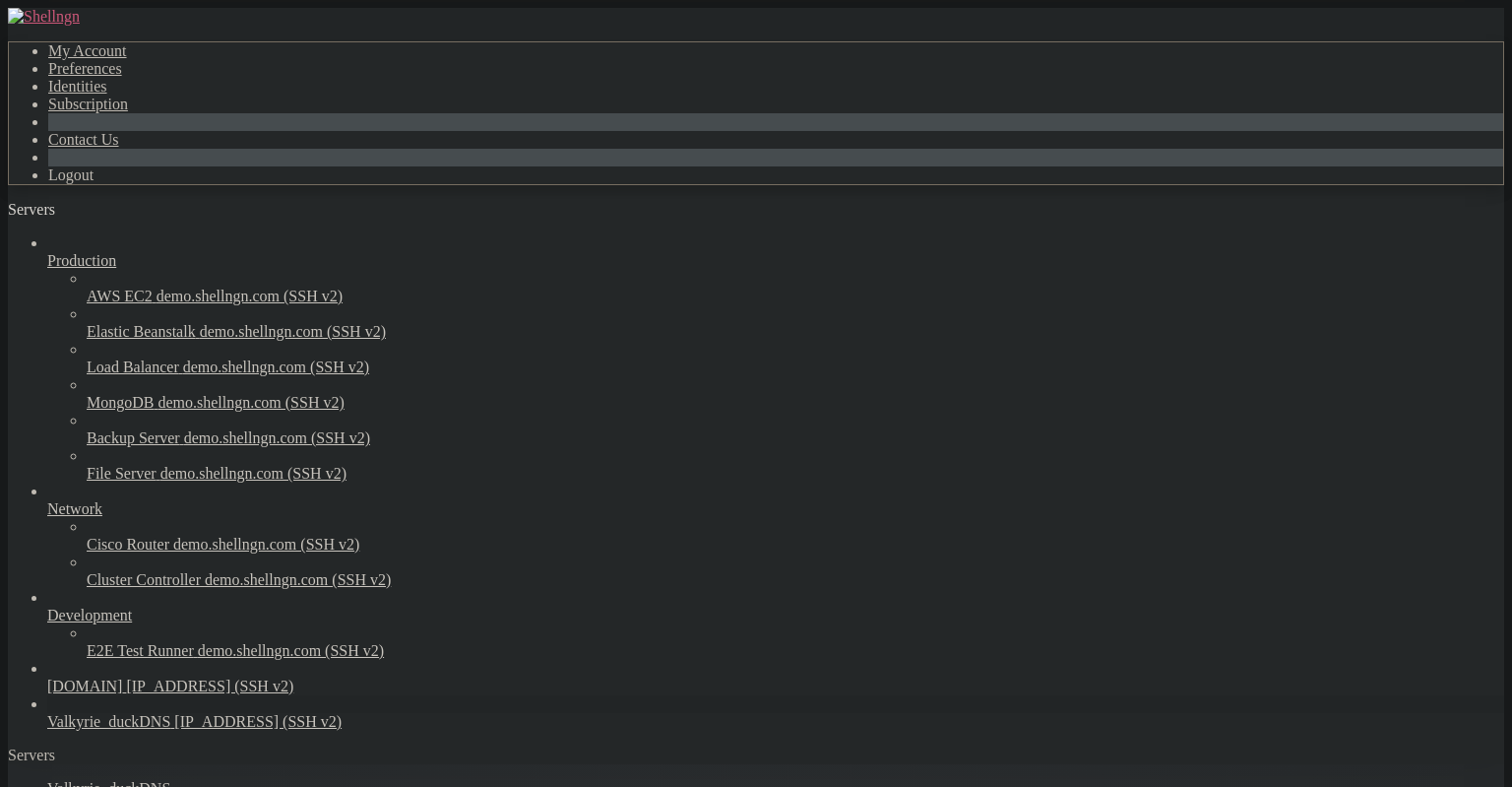 click on "[IP_ADDRESS] (SSH v2)" at bounding box center (258, 721) 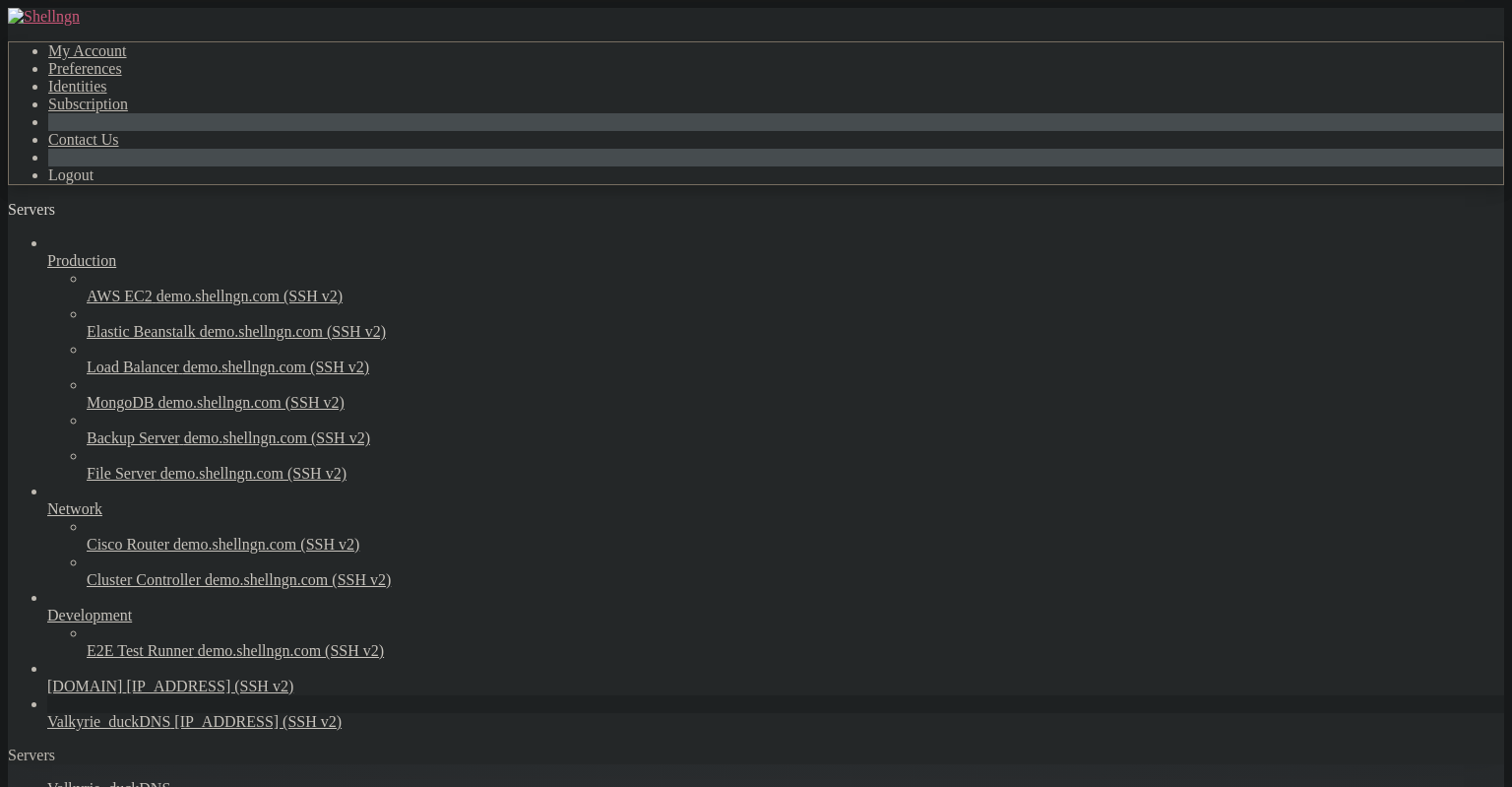 scroll, scrollTop: 0, scrollLeft: 0, axis: both 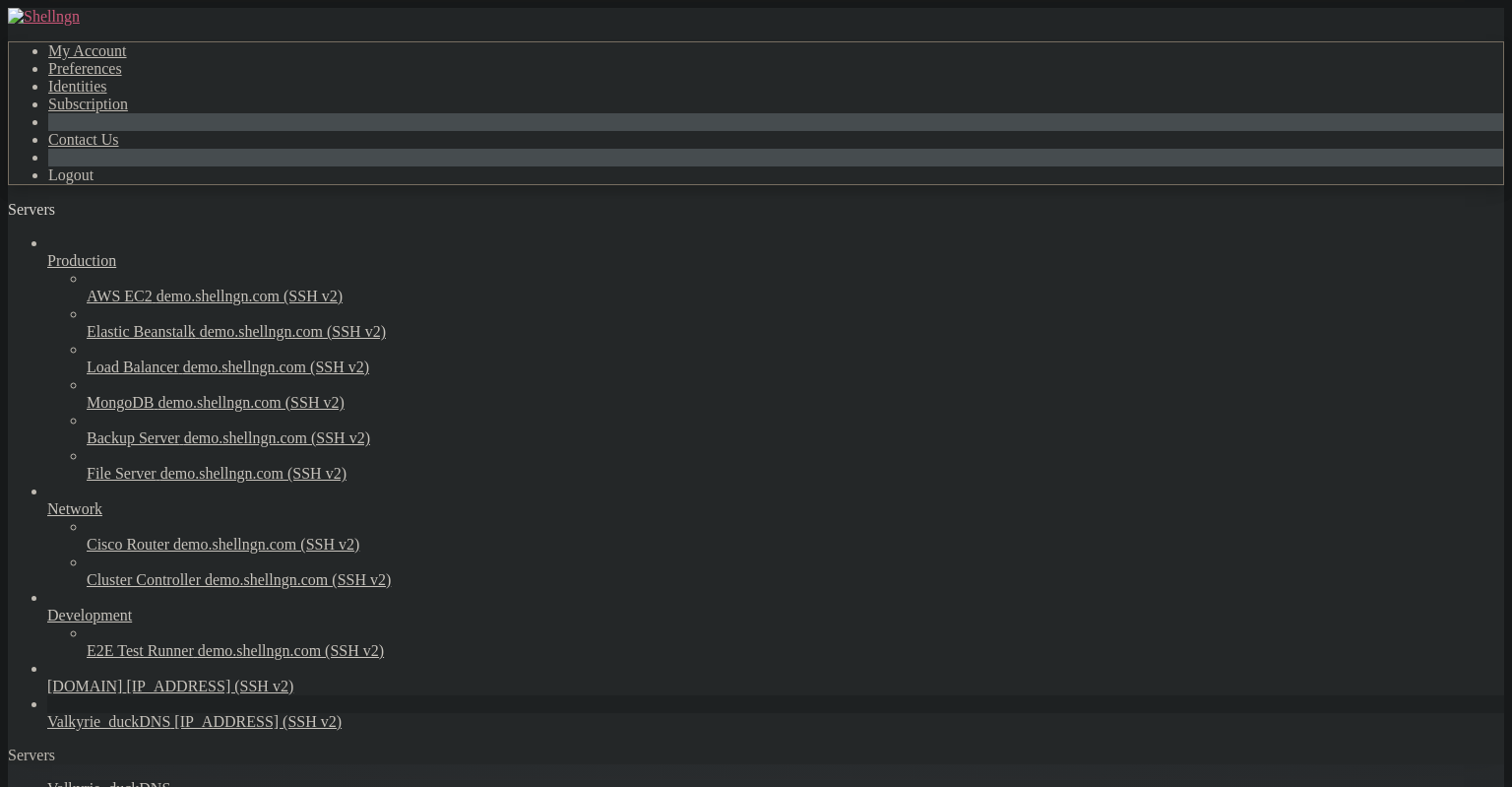 click on "" at bounding box center (776, 807) 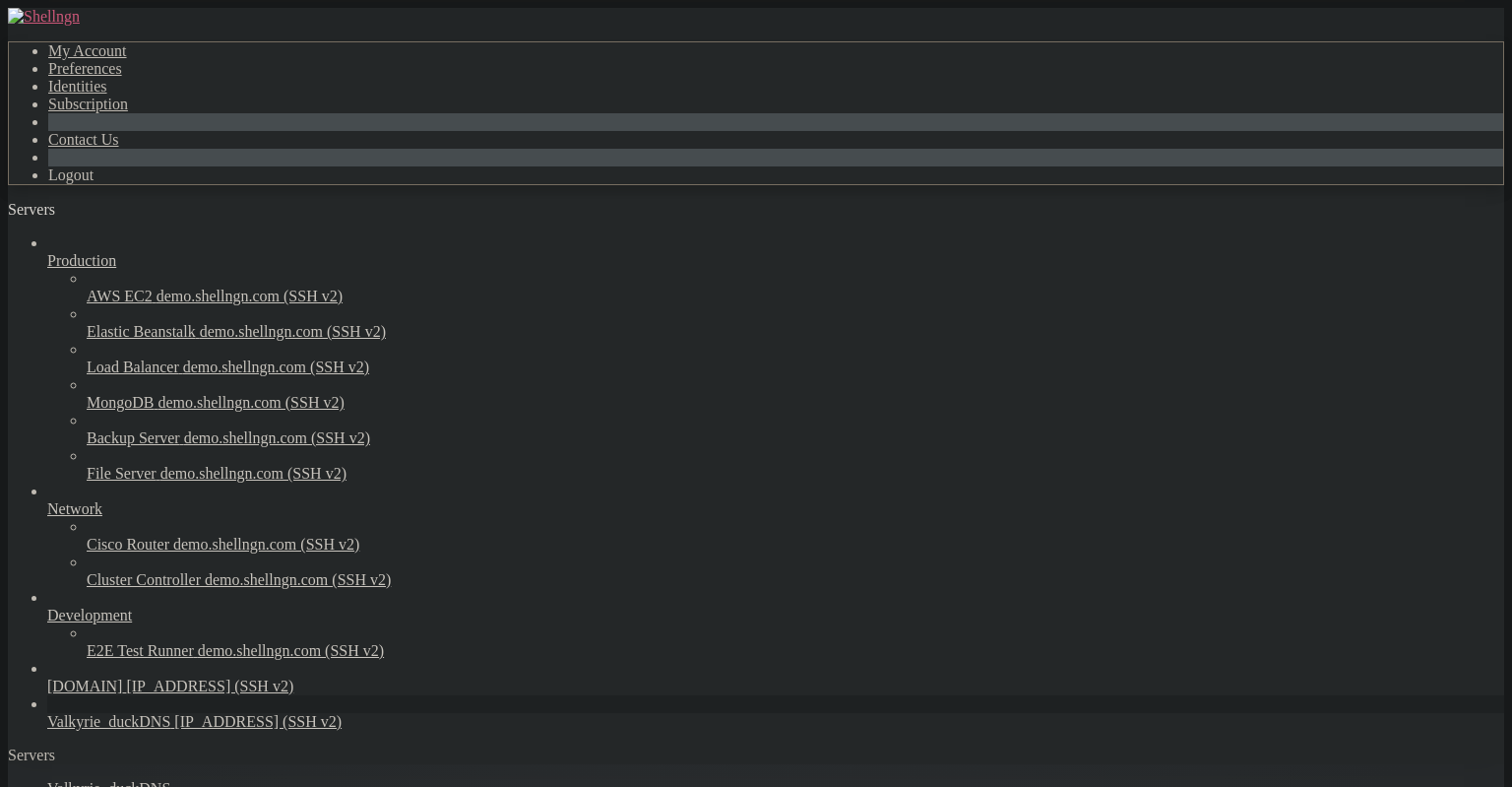click 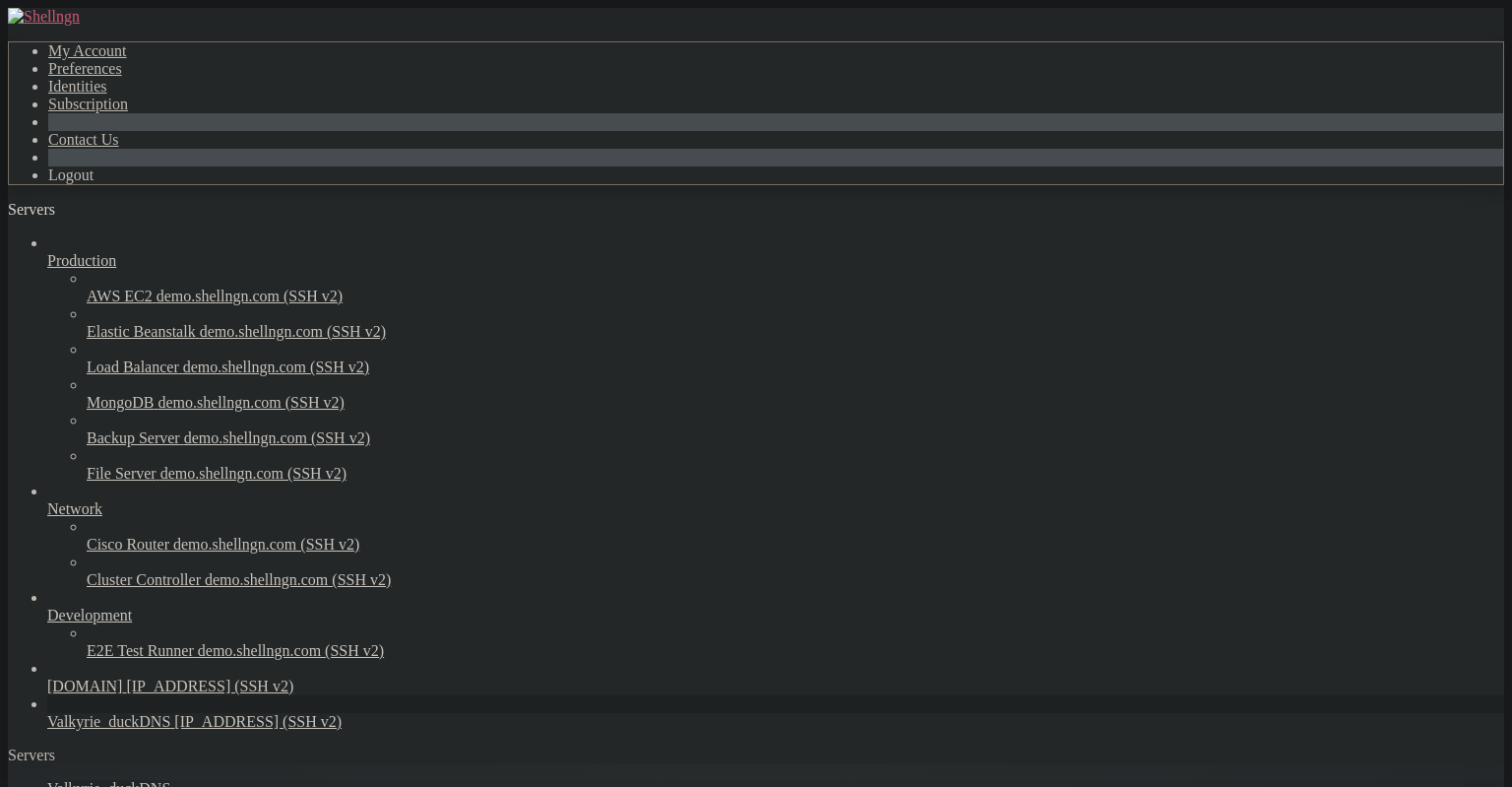 drag, startPoint x: 403, startPoint y: 24, endPoint x: 413, endPoint y: 18, distance: 11.661904 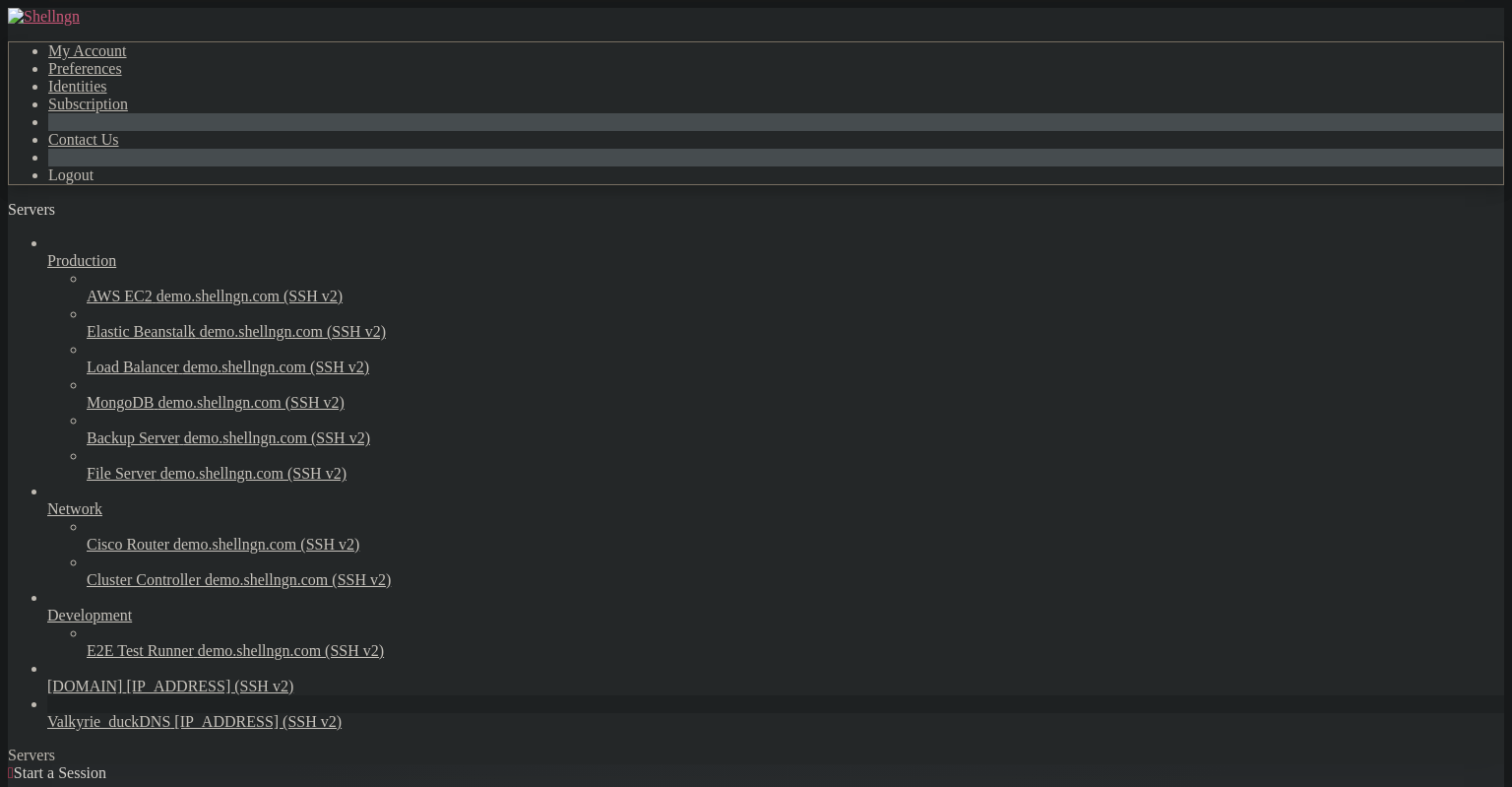 click on "Properties" at bounding box center [80, 1040] 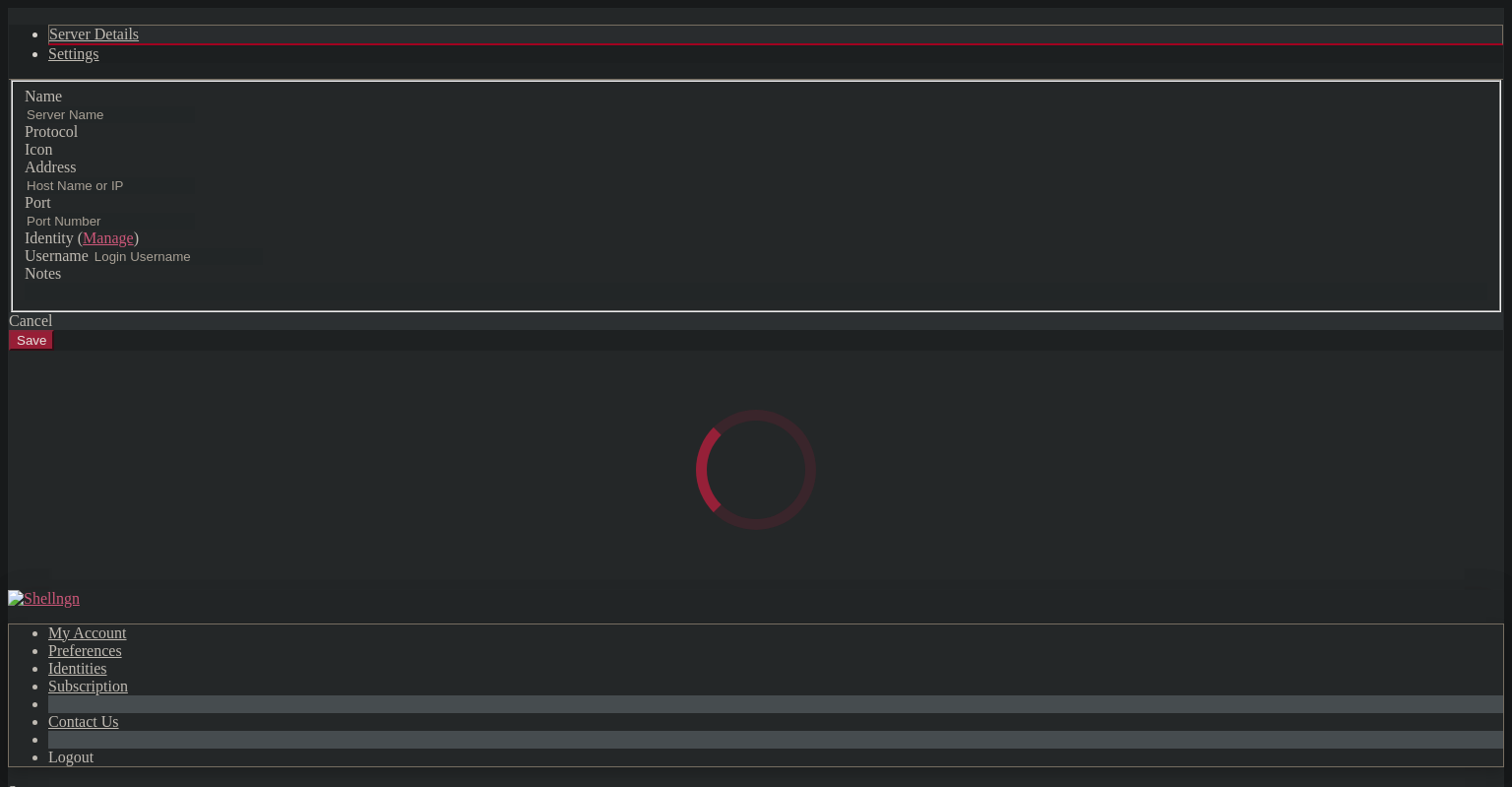 type on "Valkyrie_duckDNS" 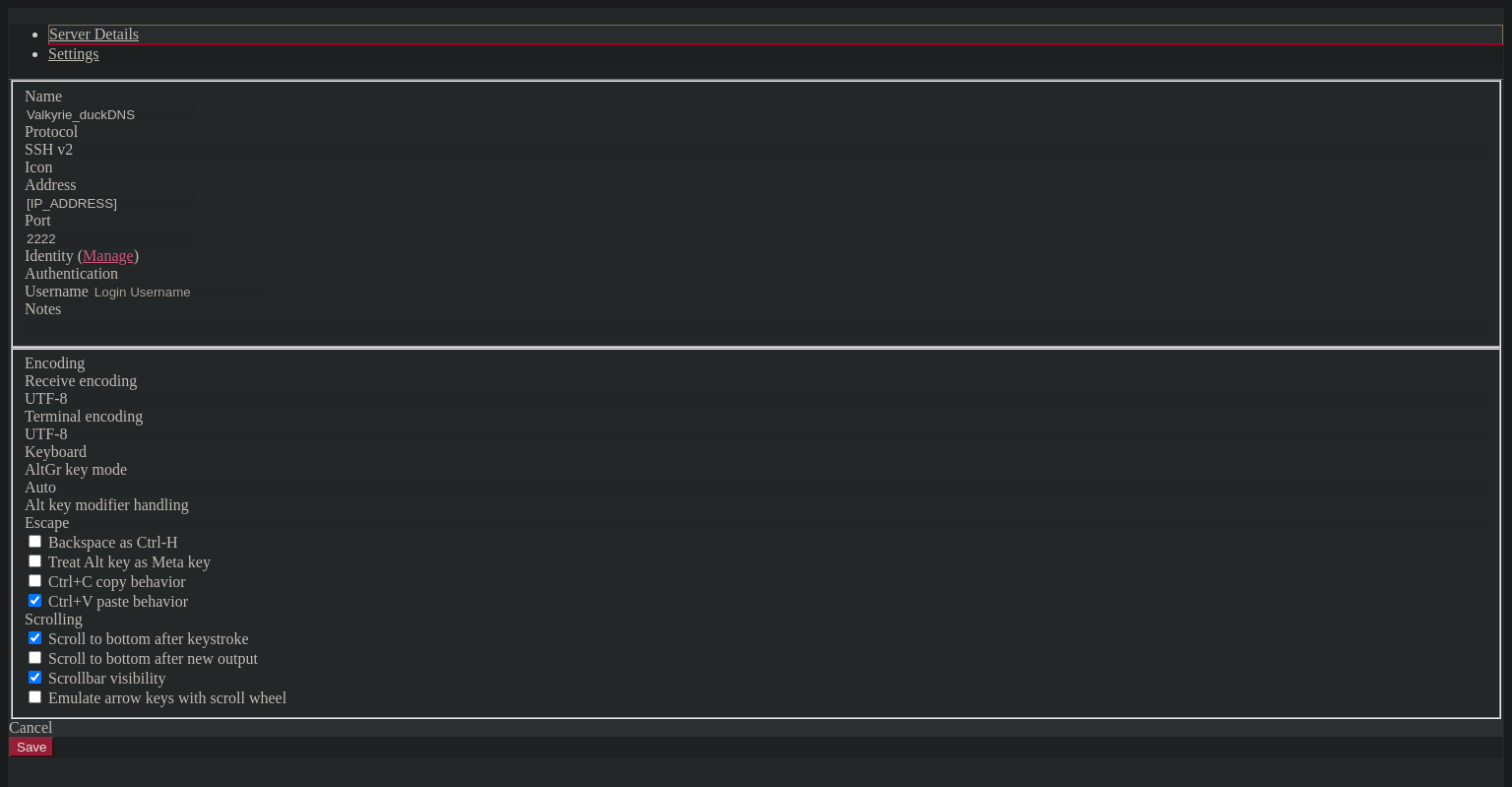 type on "[USERNAME]" 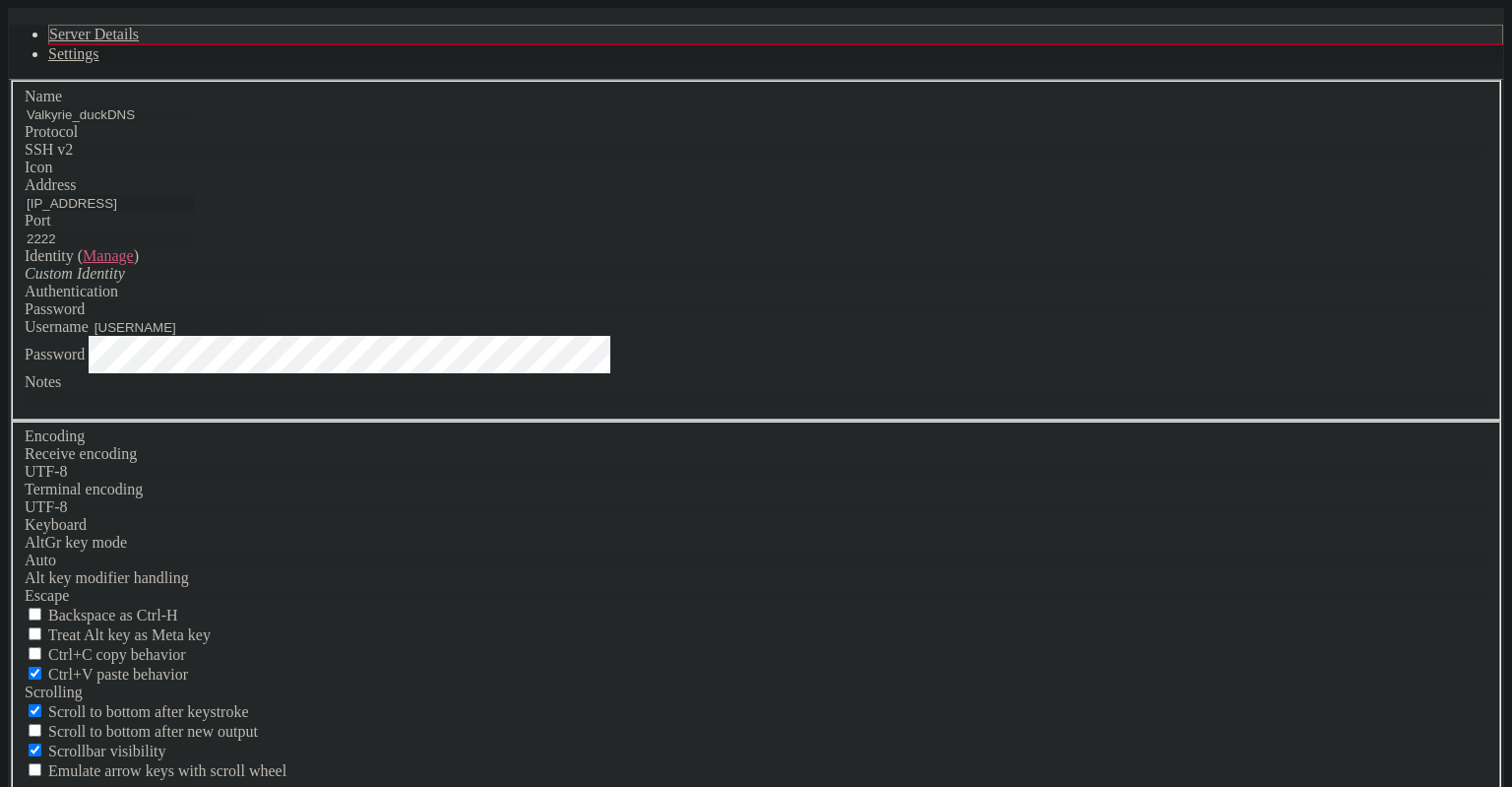 drag, startPoint x: 158, startPoint y: 265, endPoint x: 262, endPoint y: 262, distance: 104.04326 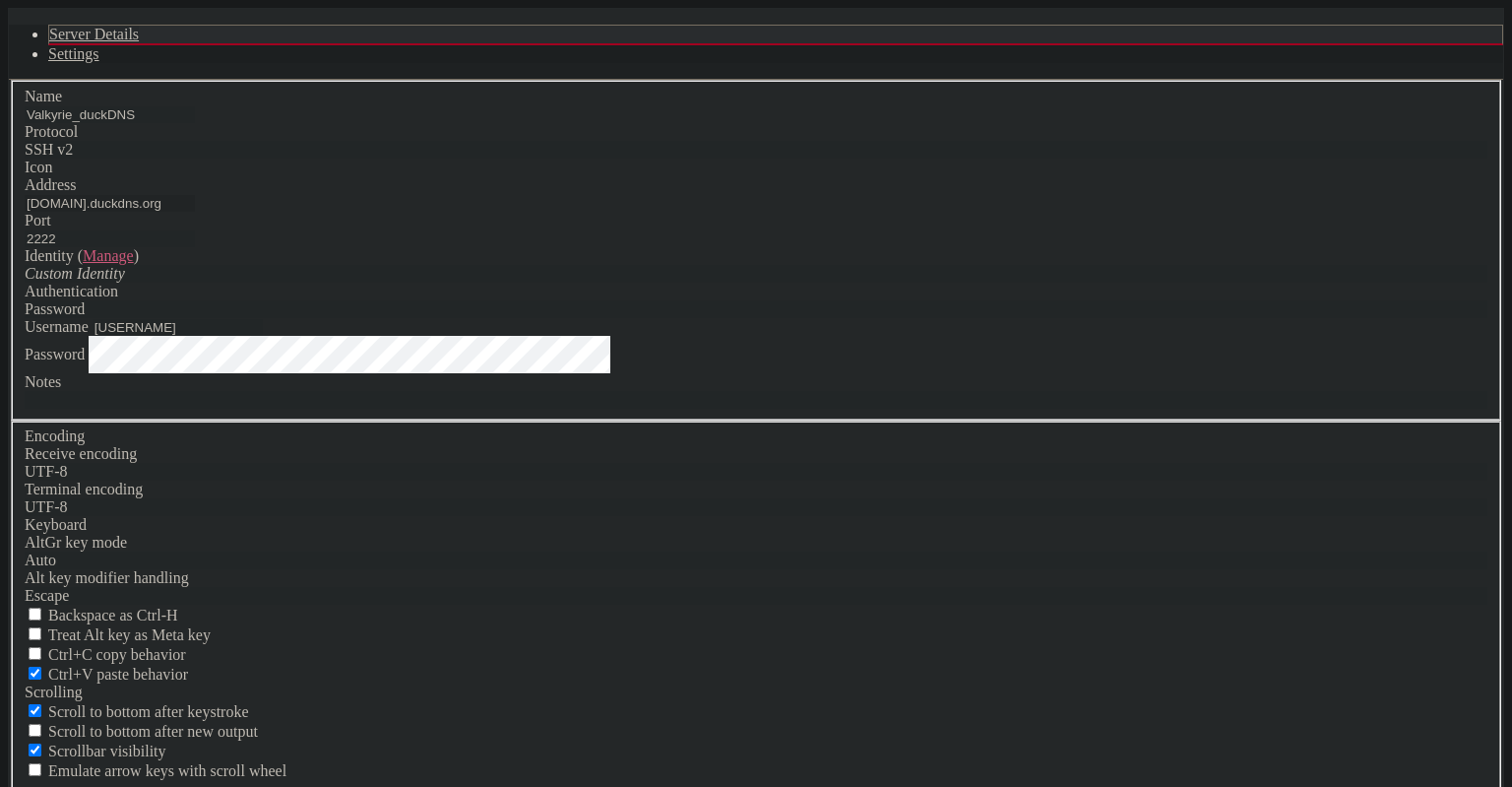 type on "[DOMAIN].duckdns.org" 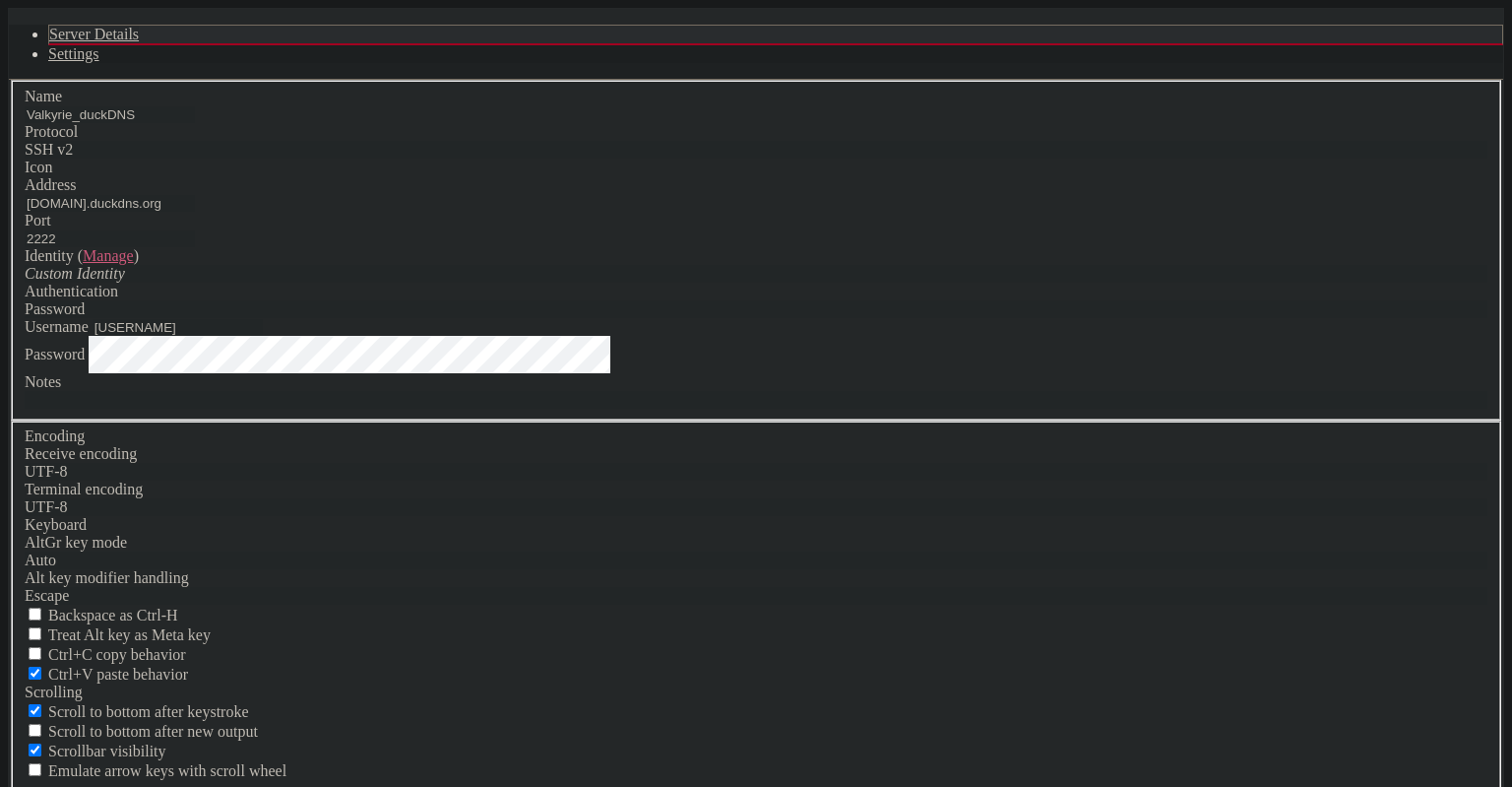 click on "Save" at bounding box center (32, 820) 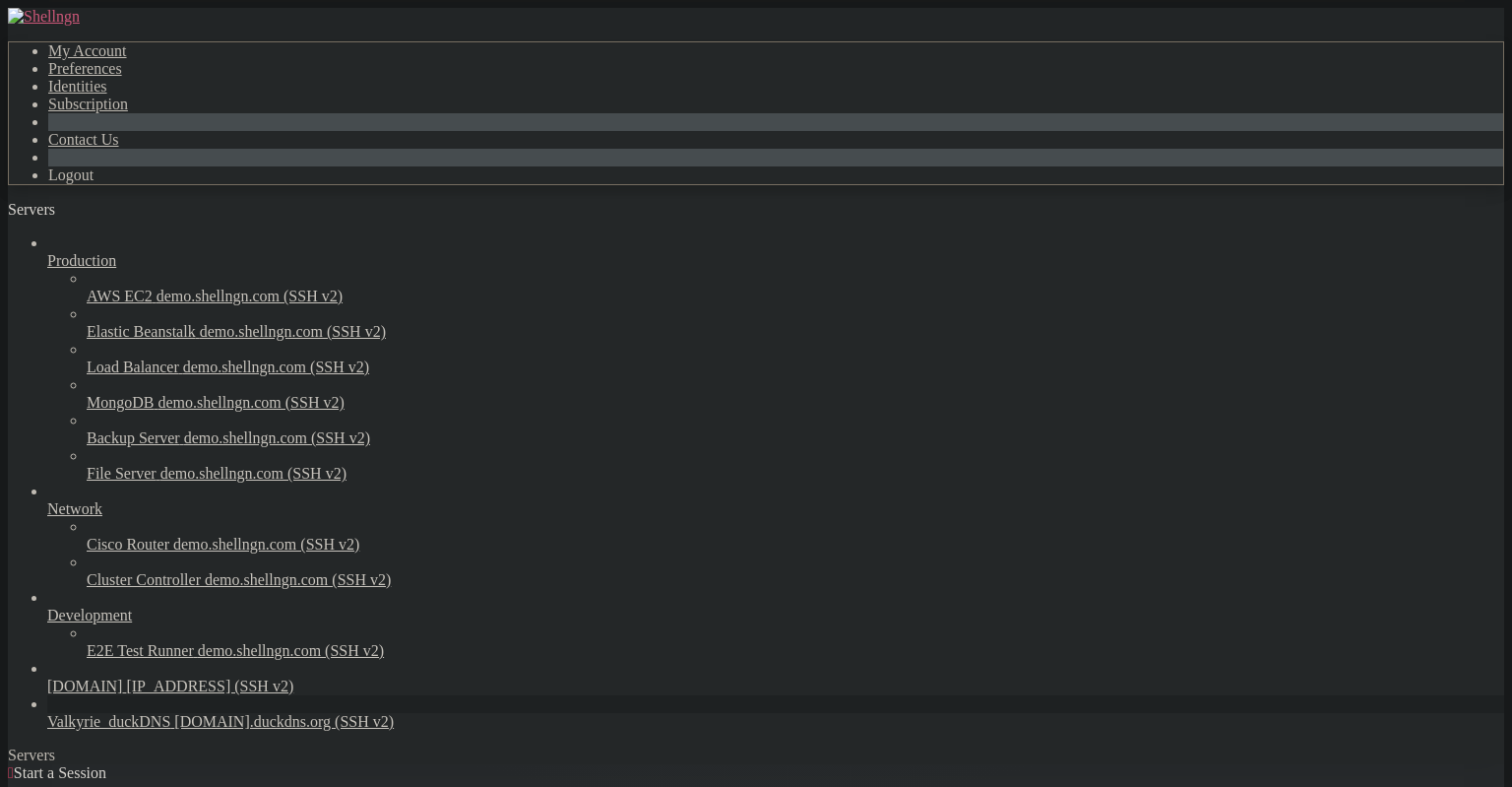 click on "  Start a Session
Select a server to start a session via SSH, SFTP, RDP, VNC or Telnet.   -or-
Add Server" at bounding box center [756, 818] 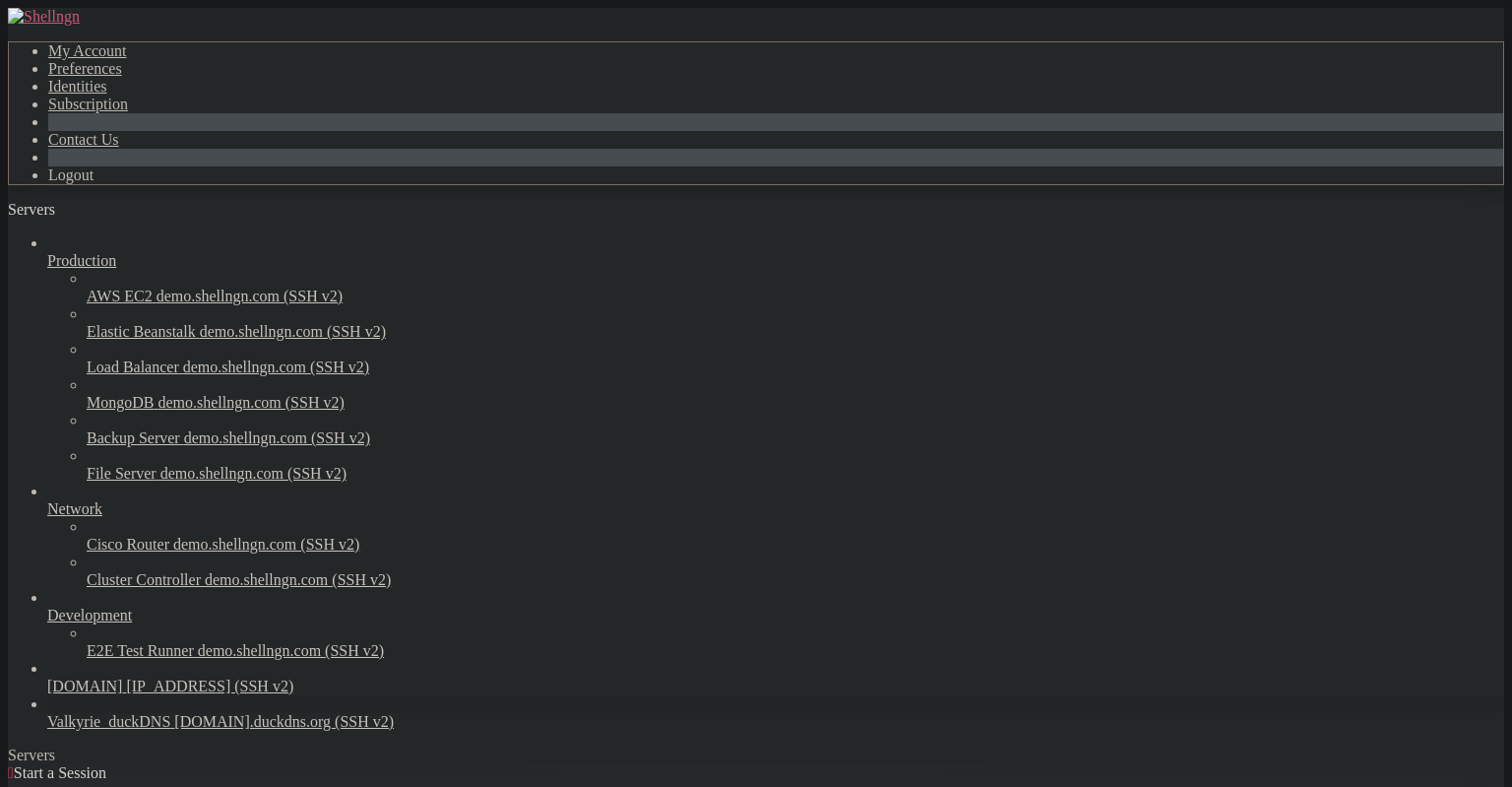 click on "Valkyrie_duckDNS" at bounding box center (108, 721) 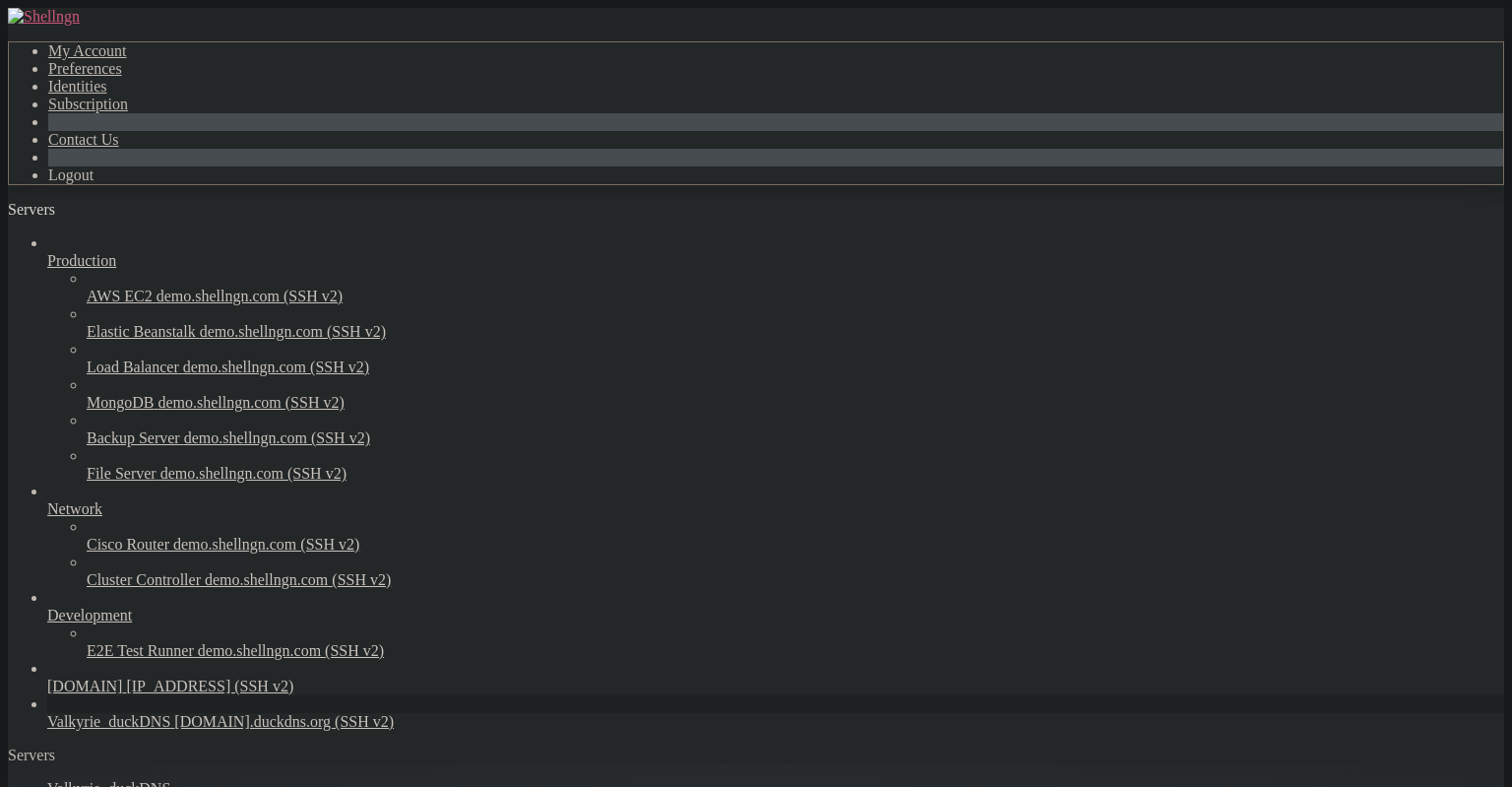 scroll, scrollTop: 0, scrollLeft: 0, axis: both 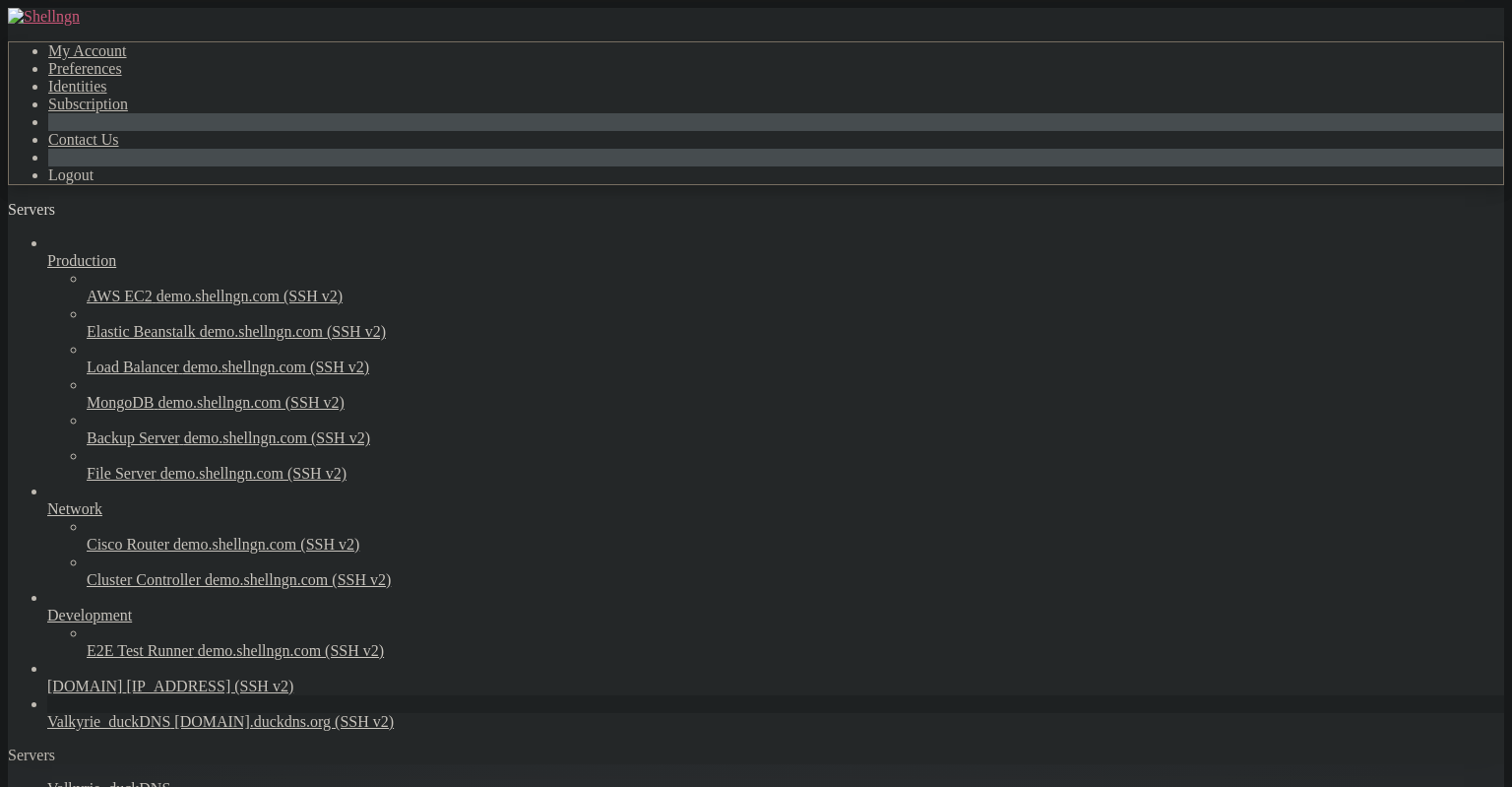 click on "Last login: Thu Aug  7 18:30:47 2025 from [IP_ADDRESS]" 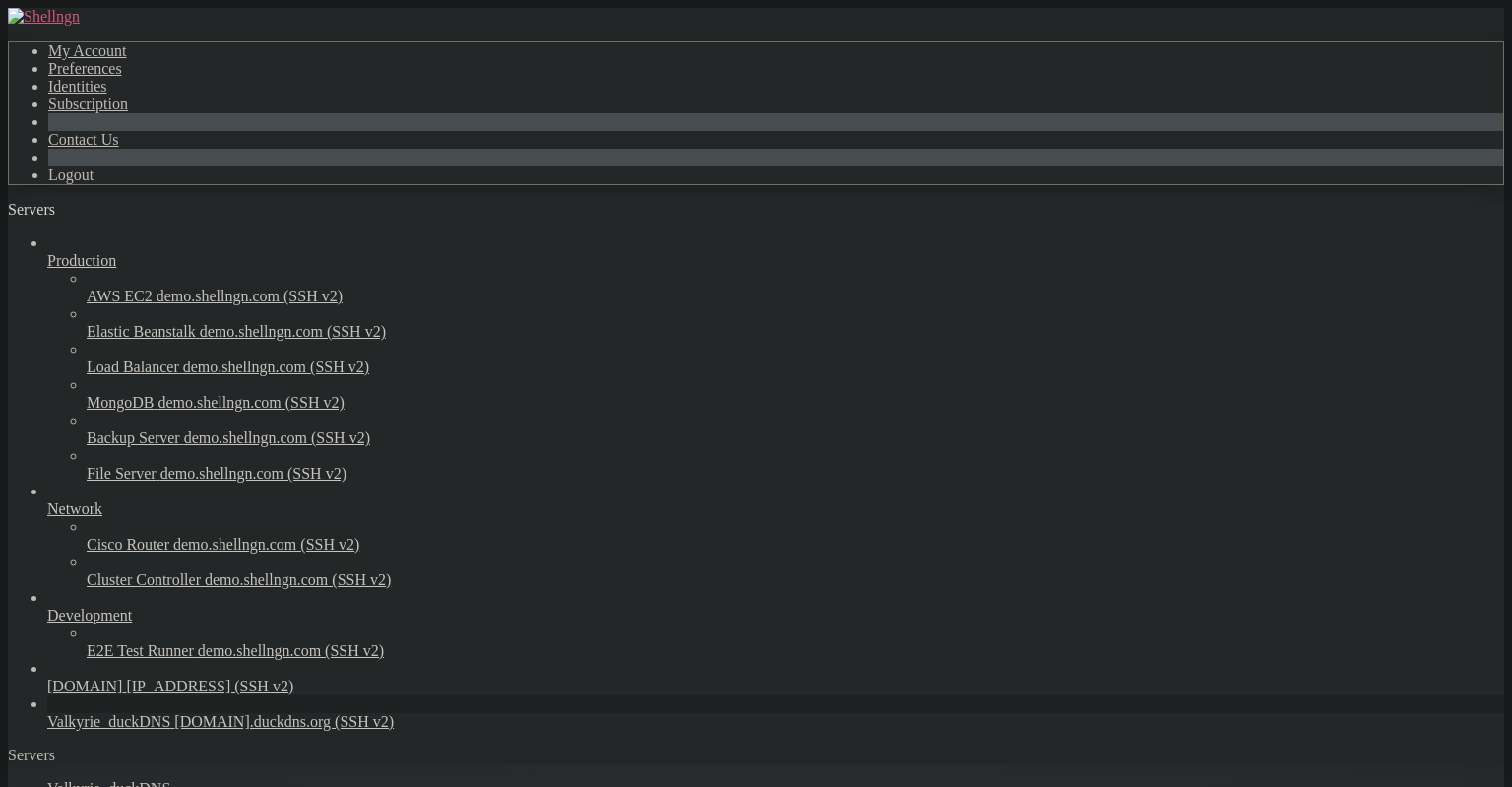 click on "Properties" at bounding box center (80, 1374) 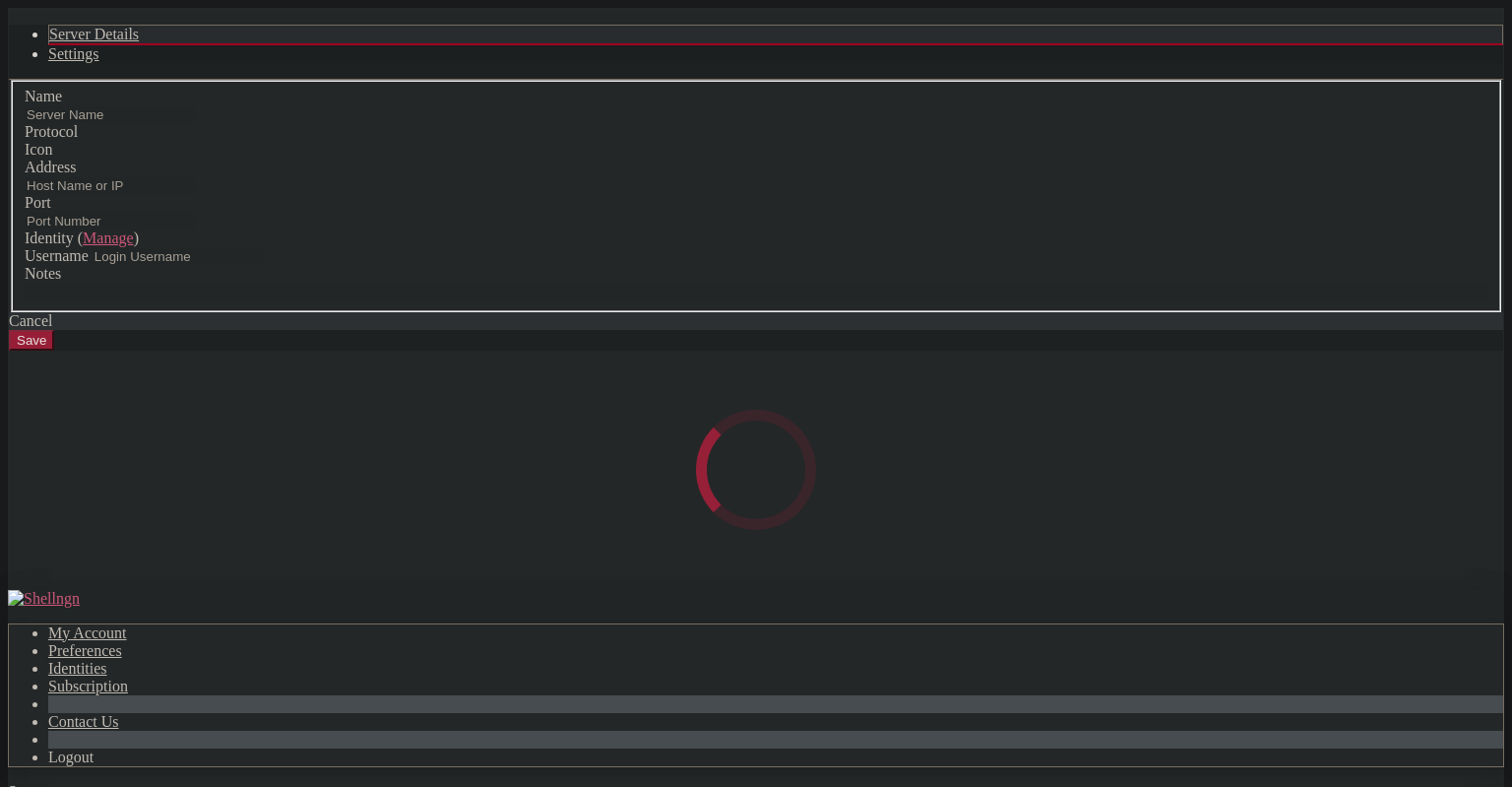 type on "Valkyrie_duckDNS" 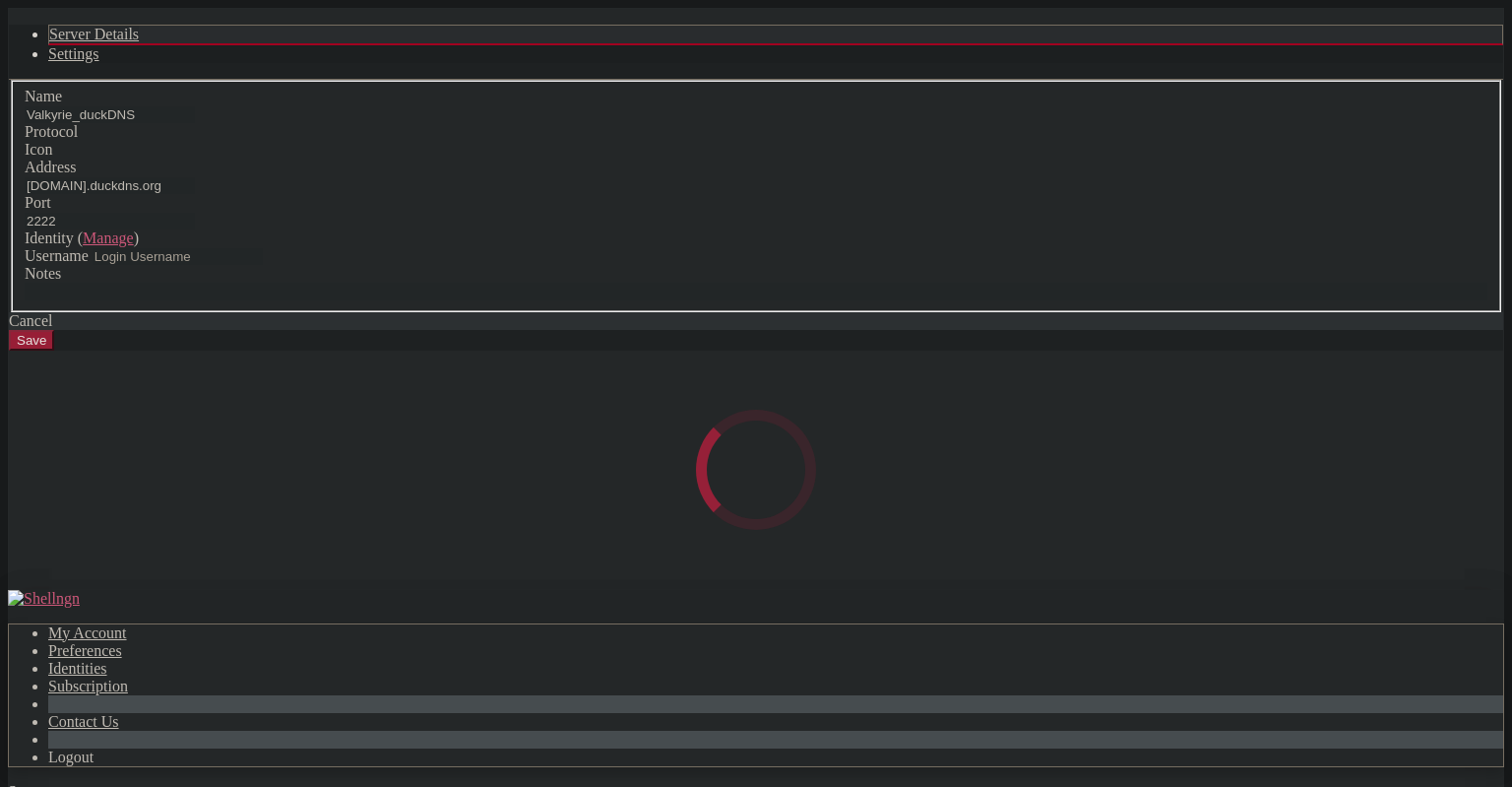 type on "[USERNAME]" 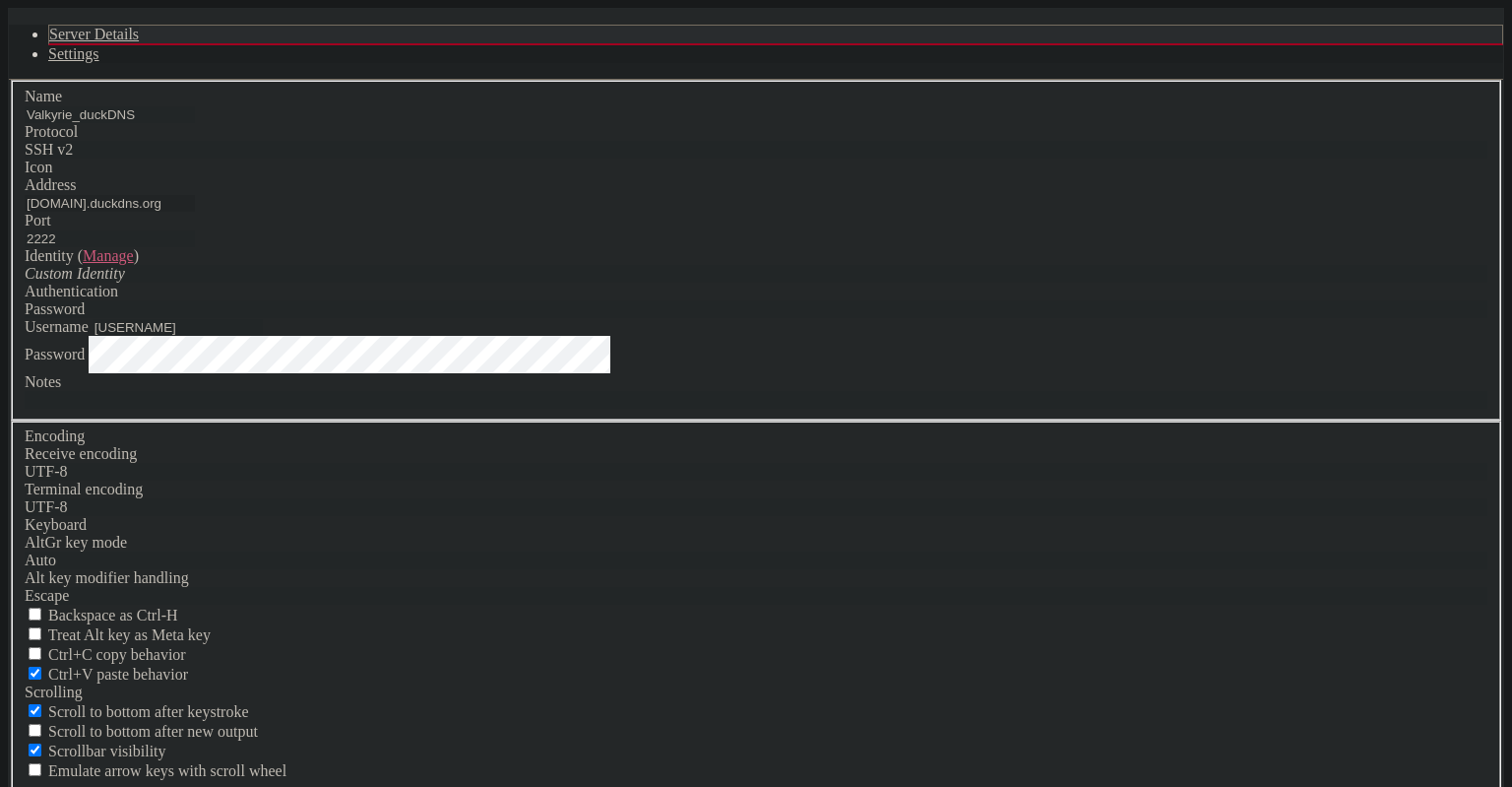 drag, startPoint x: 730, startPoint y: 294, endPoint x: 338, endPoint y: 273, distance: 392.5621 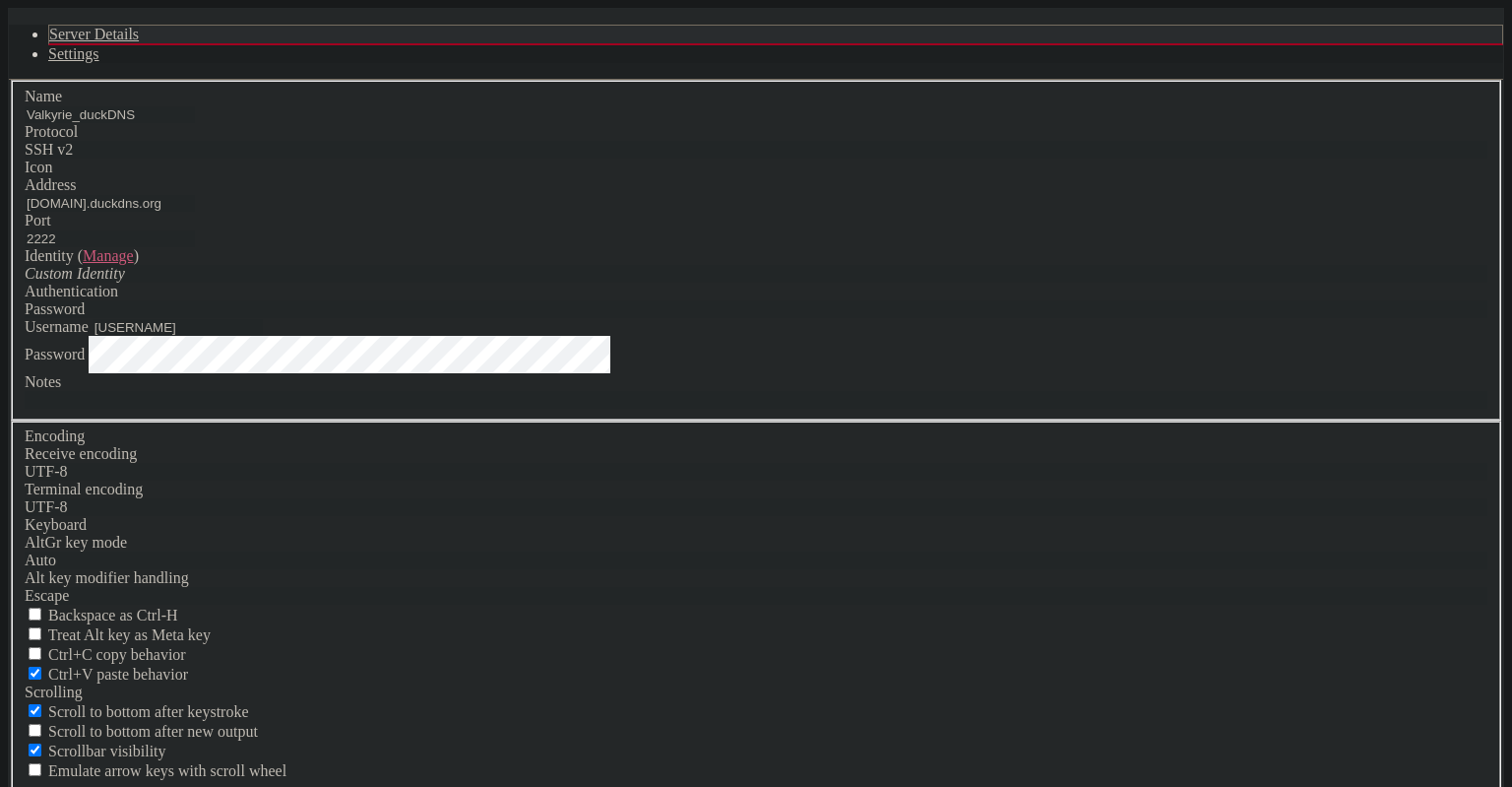 drag, startPoint x: 1015, startPoint y: 129, endPoint x: 738, endPoint y: 39, distance: 291.25418 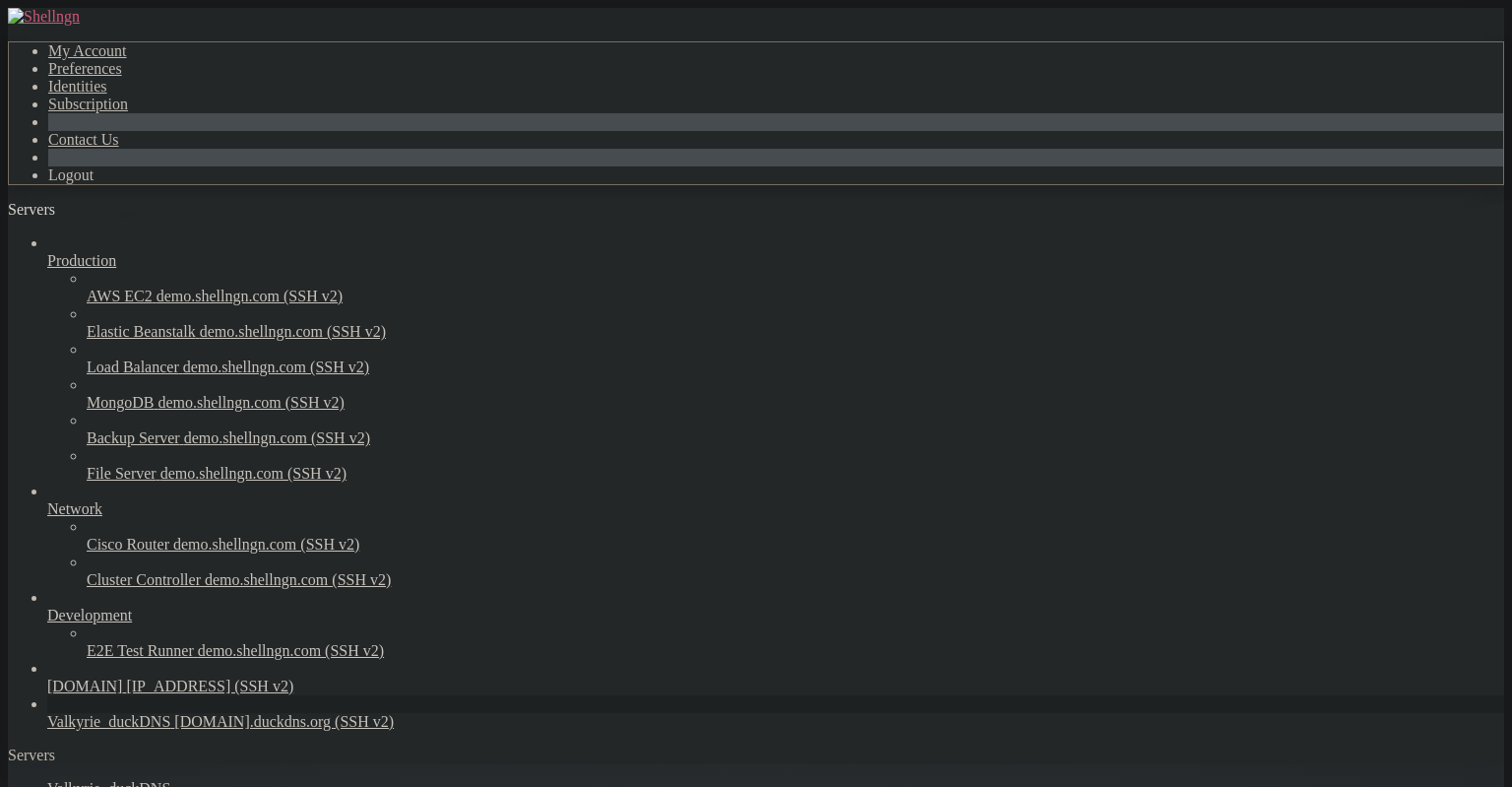 click at bounding box center (126, 215) 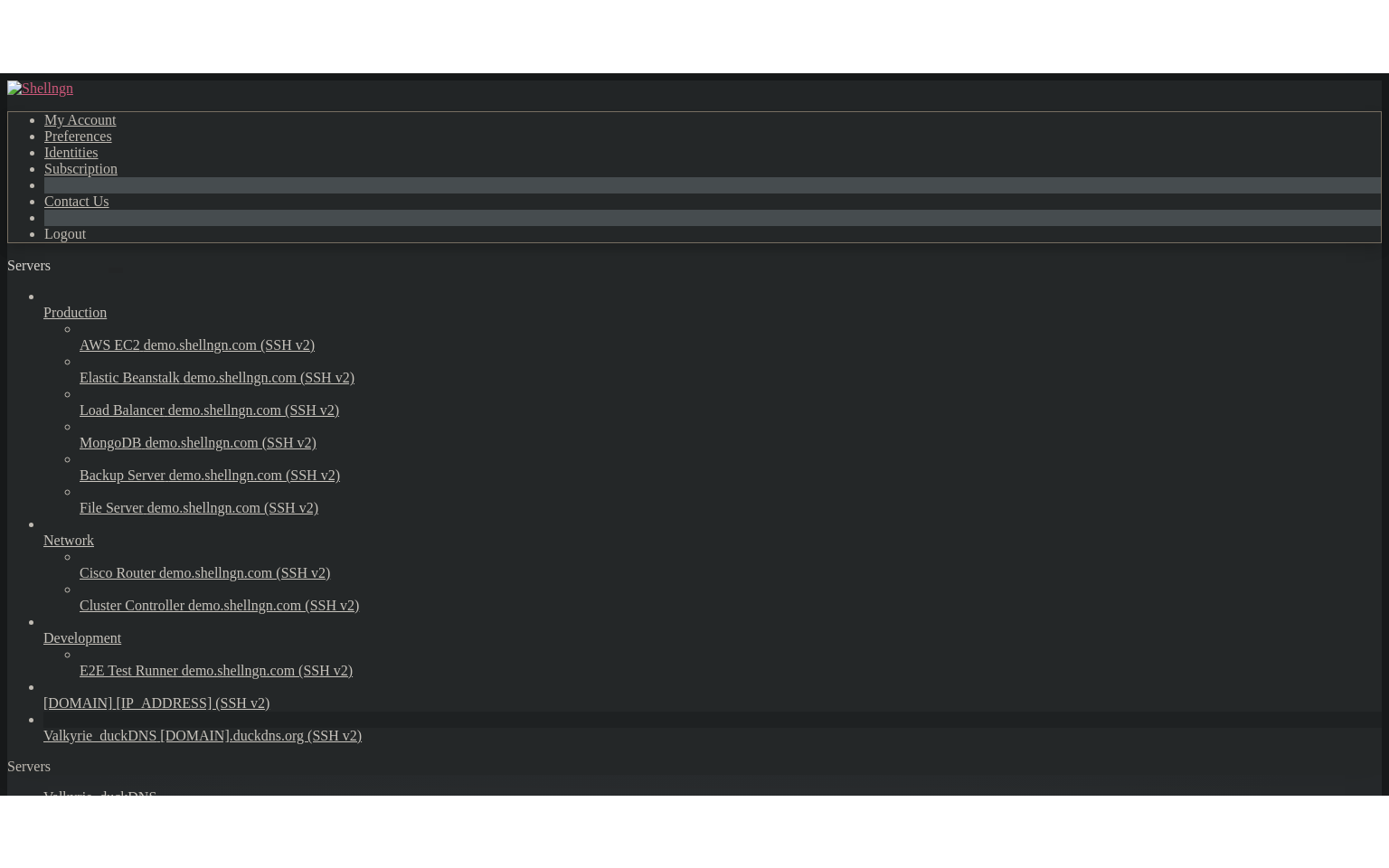 scroll, scrollTop: 14, scrollLeft: 0, axis: vertical 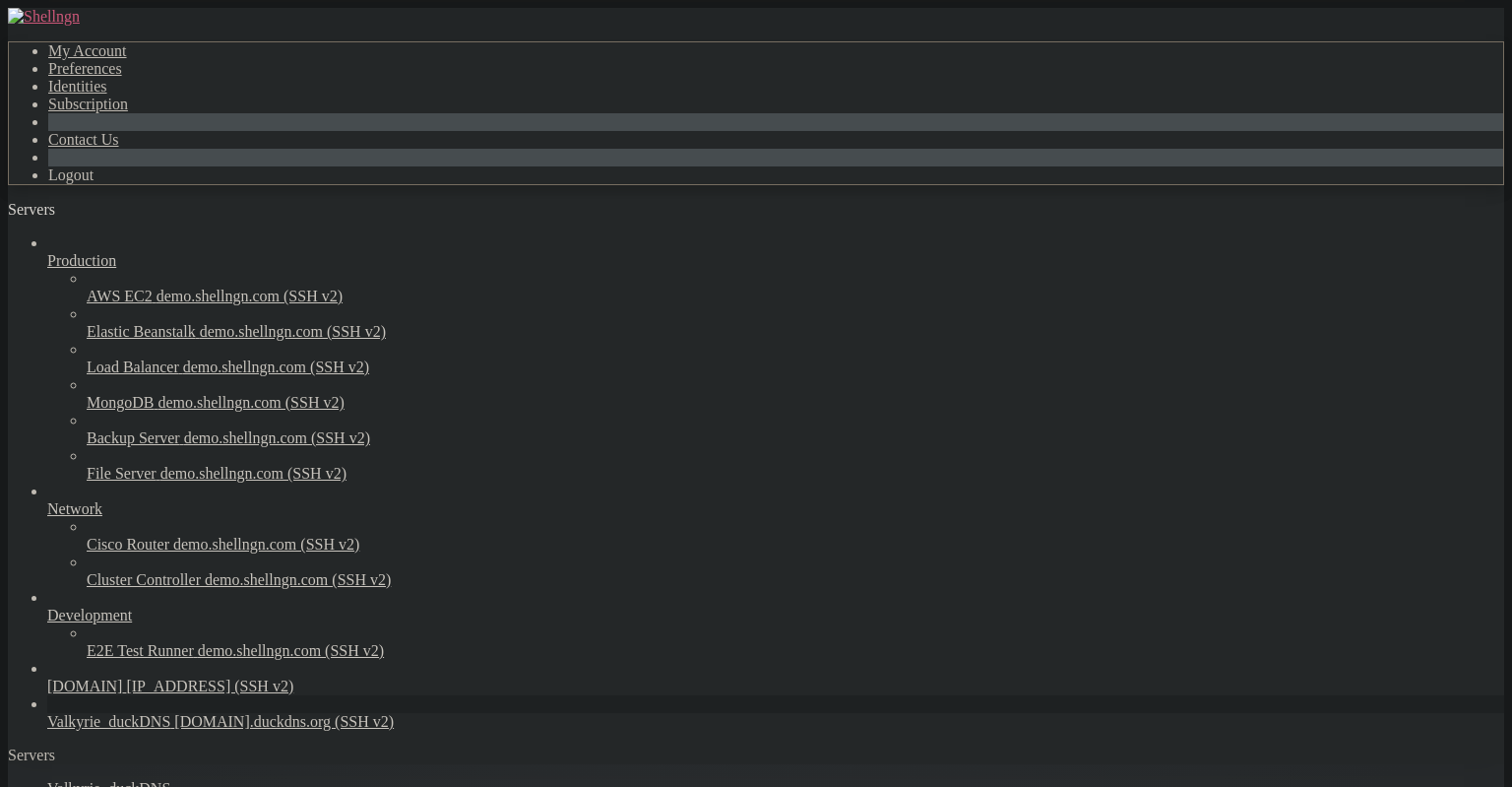 click on "" at bounding box center [37, 1141] 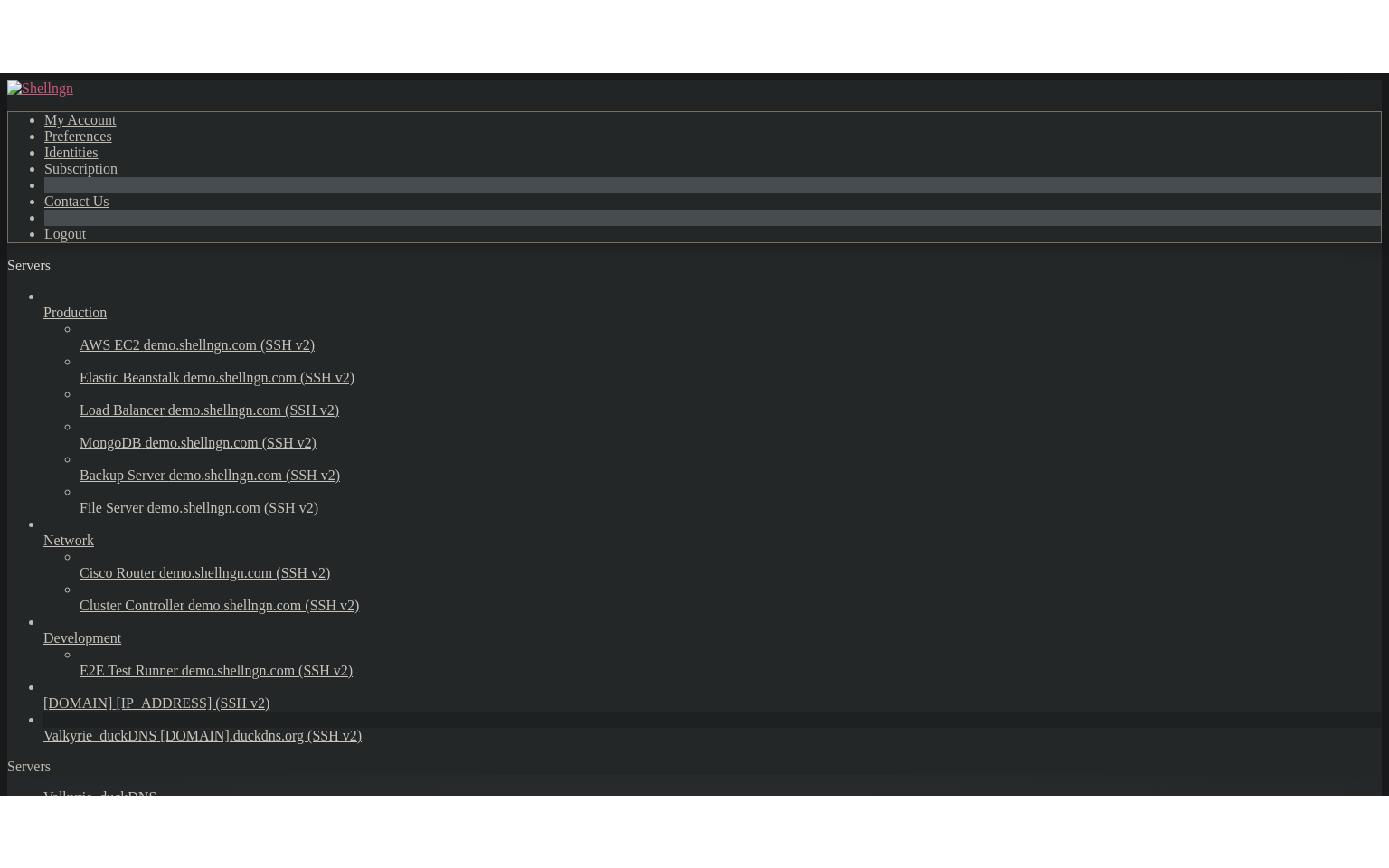 scroll, scrollTop: 0, scrollLeft: 0, axis: both 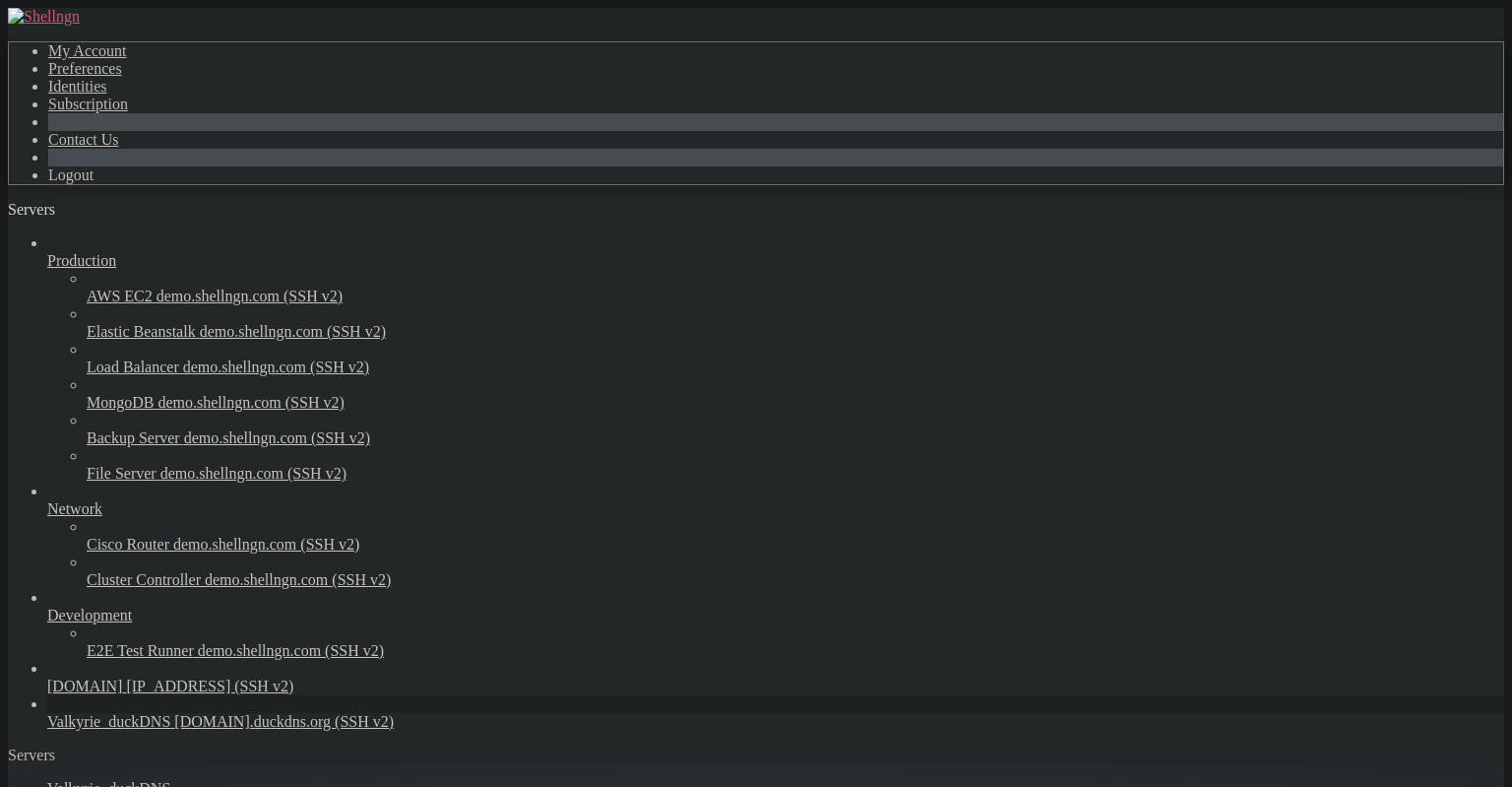 click on "[USER]@[DOMAIN] : ~ $" 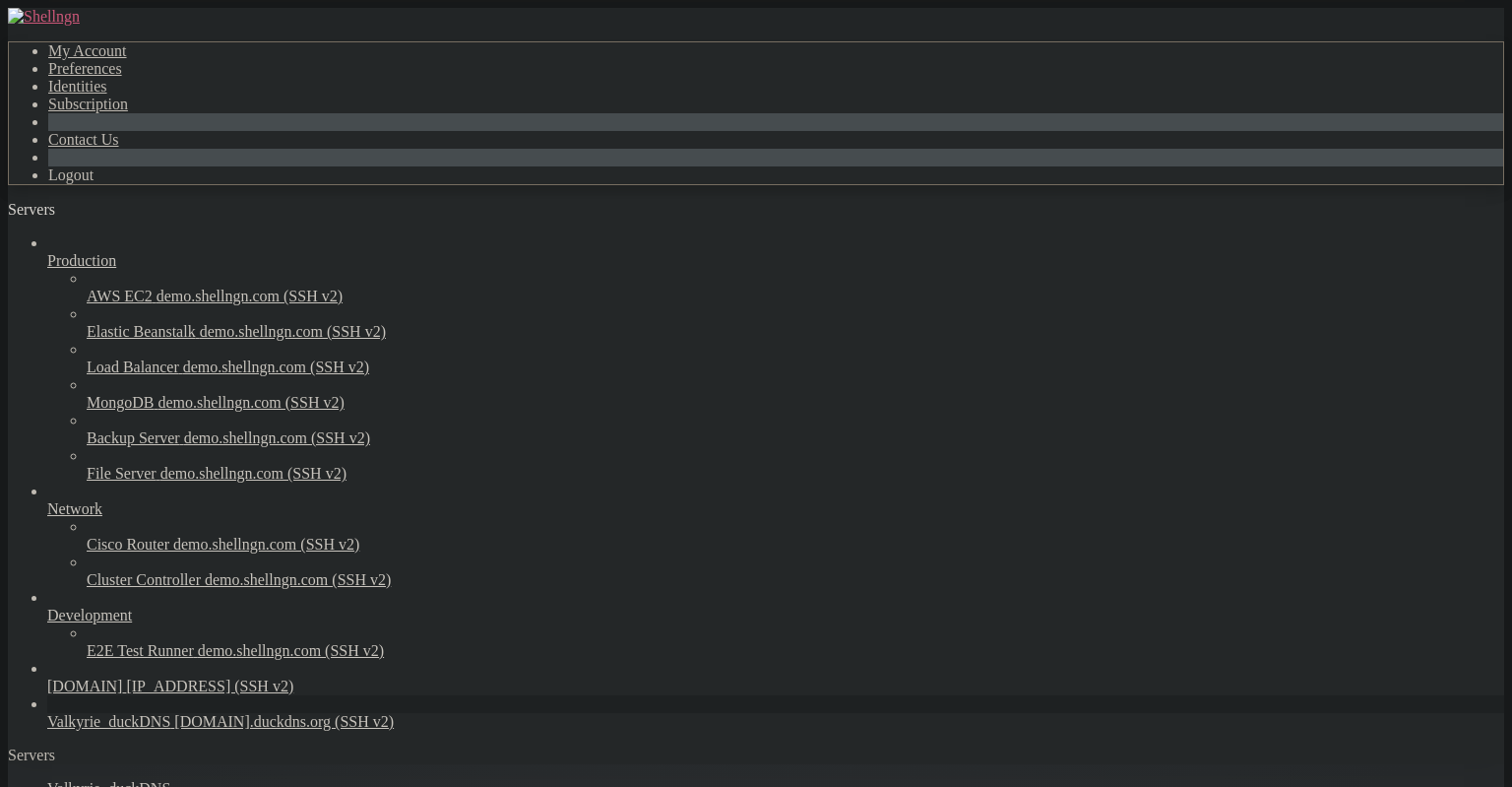scroll, scrollTop: 411, scrollLeft: 0, axis: vertical 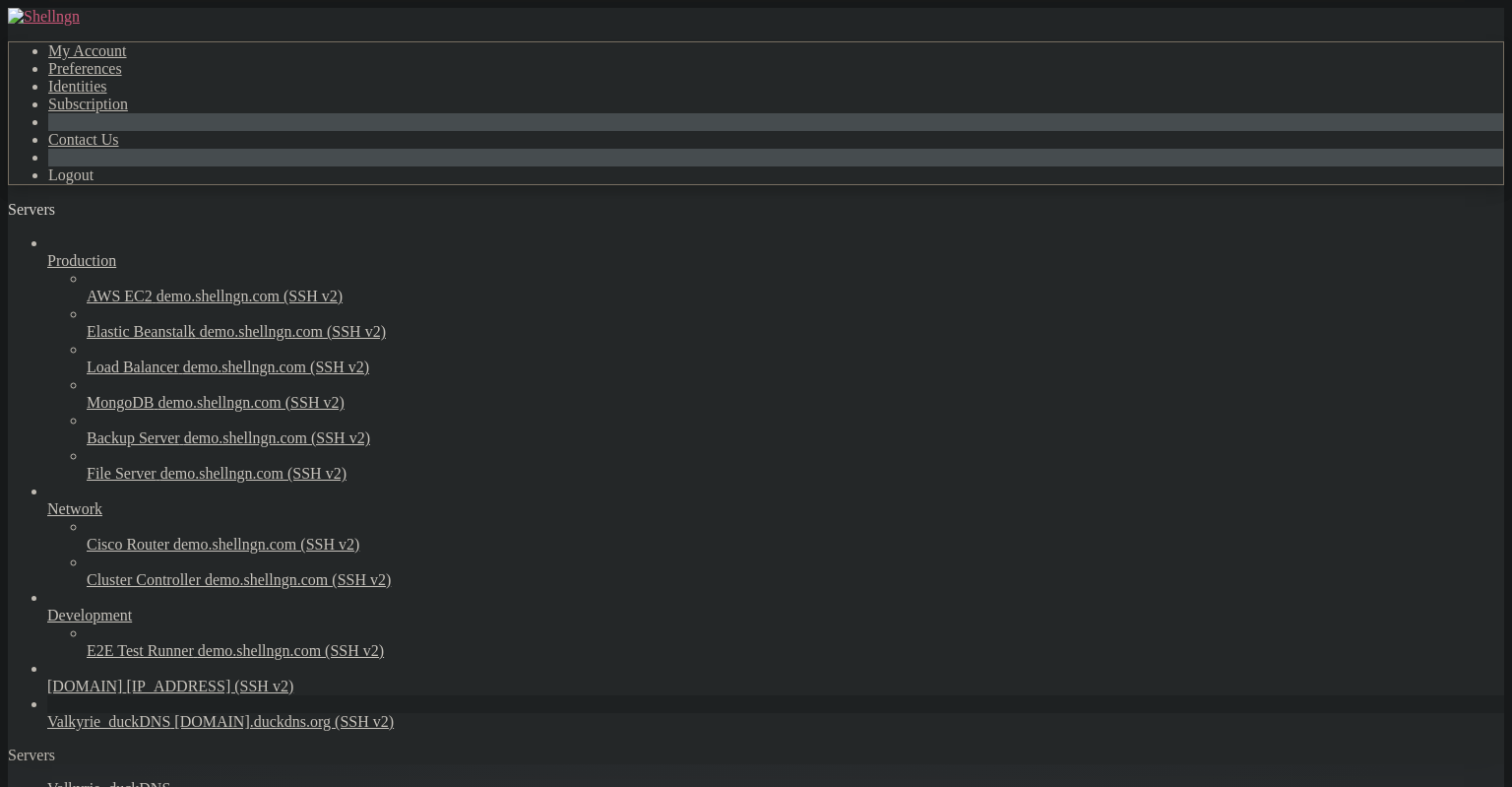 click on "Expanded Security Maintenance for Applications is not enabled. 8 updates can be applied immediately. To see these additional updates run: apt list --upgradable Enable ESM Apps to receive additional future security updates. See https://ubuntu.com/esm or run: sudo pro status Last login: Thu Aug  7 18:30:47 2025 from [IP_ADDRESS] [USERNAME]@[HOSTNAME] : ~ $  [USERNAME]@[HOSTNAME] : ~ $  [USERNAME]@[HOSTNAME] : ~ $  [USERNAME]@[HOSTNAME] : ~ $  [USERNAME]@[HOSTNAME] : ~ $  [USERNAME]@[HOSTNAME] : ~ $  [USERNAME]@[HOSTNAME] : ~ $ cat ~/duckdns/duck.log OK [USERNAME]@[HOSTNAME] : ~ $  [USERNAME]@[HOSTNAME] : ~ $  [USERNAME]@[HOSTNAME] : ~ $  [USERNAME]@[HOSTNAME] : ~ $  [USERNAME]@[HOSTNAME] : ~ $  [USERNAME]@[HOSTNAME] : ~ $  [USERNAME]@[HOSTNAME] : ~ $  [USERNAME]@[HOSTNAME] : ~ $  [USERNAME]@[HOSTNAME] : ~ $ ls duckdns    ngrok-stable-linux-amd64.zip   ping_8.8.8.8_2025-08-07_13-06-37.log  ping_8.8.8.8_2025-08-07_16-23-50.log   sites_teste   teste.txt [USERNAME]@[HOSTNAME] : ~ $  [USERNAME]@[HOSTNAME] : ~ $  [USERNAME]@[HOSTNAME] : ~ $  [USERNAME]@[HOSTNAME] : ~ $  [USERNAME]@[HOSTNAME] : ~ $  [USERNAME]@[HOSTNAME] : ~" at bounding box center (764, 1545) 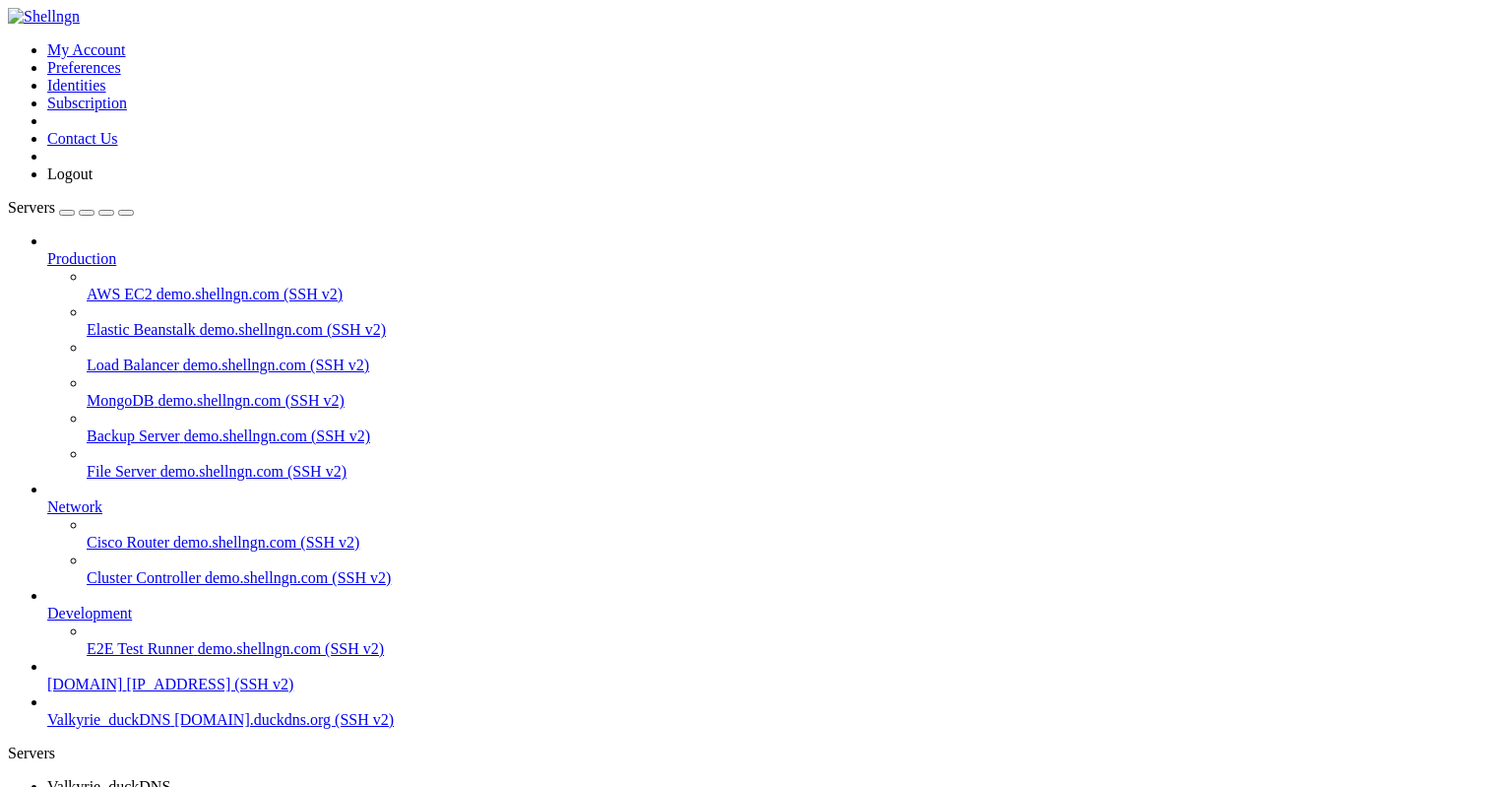 click on "[USER]@[DOMAIN] : ~/[FOLDER] $" 